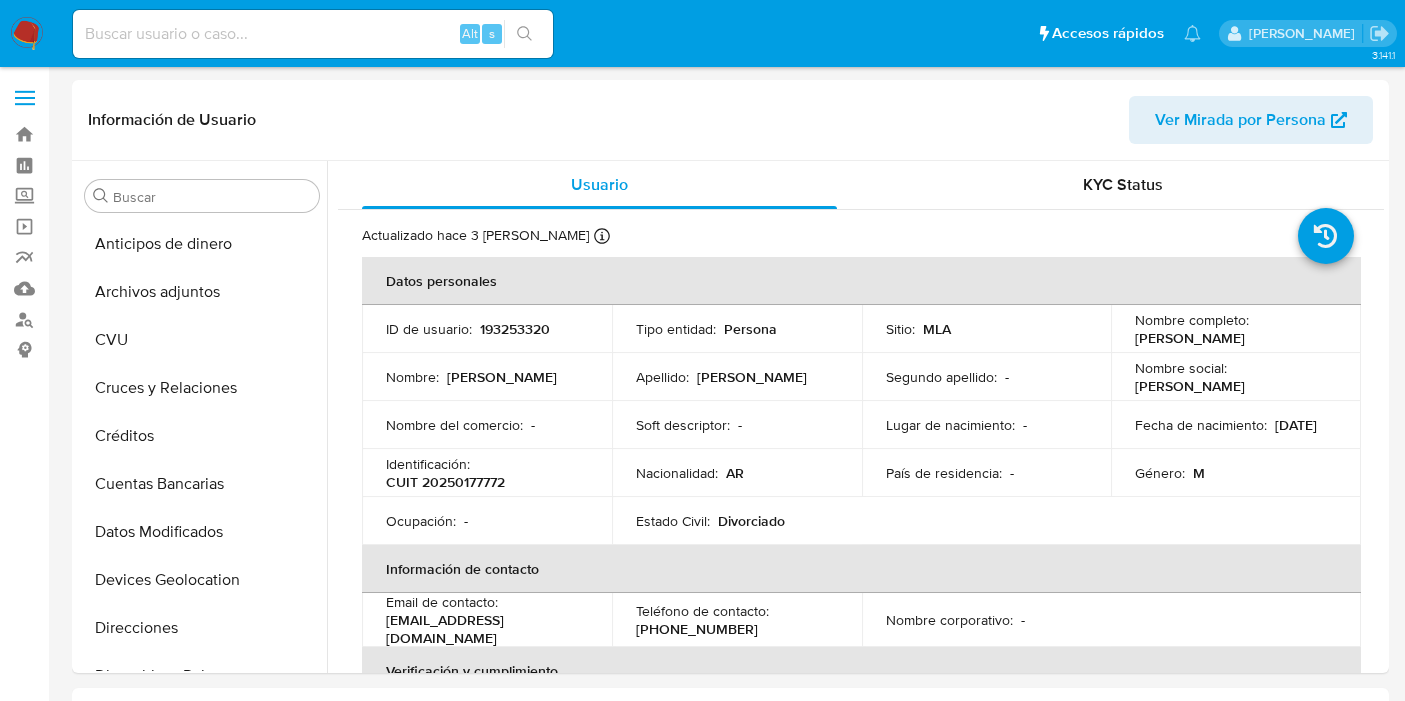 select on "10" 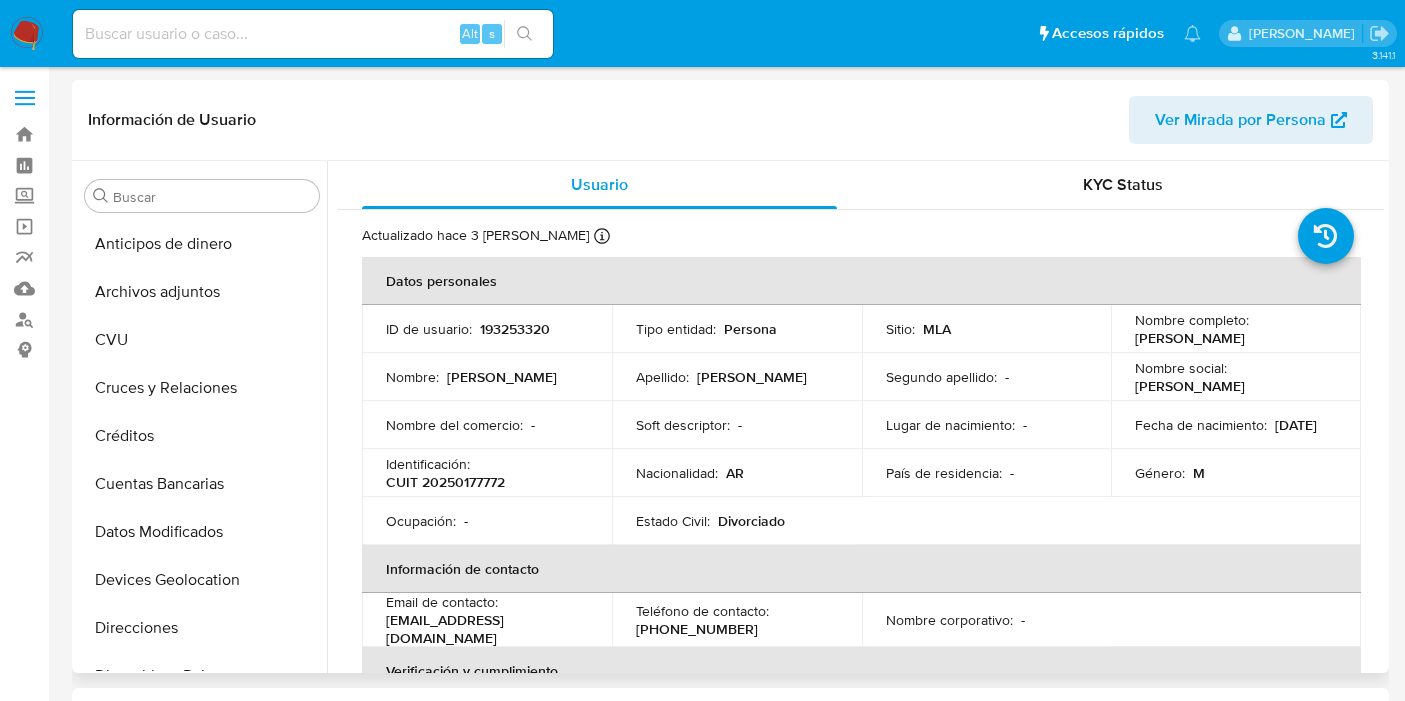 scroll, scrollTop: 0, scrollLeft: 0, axis: both 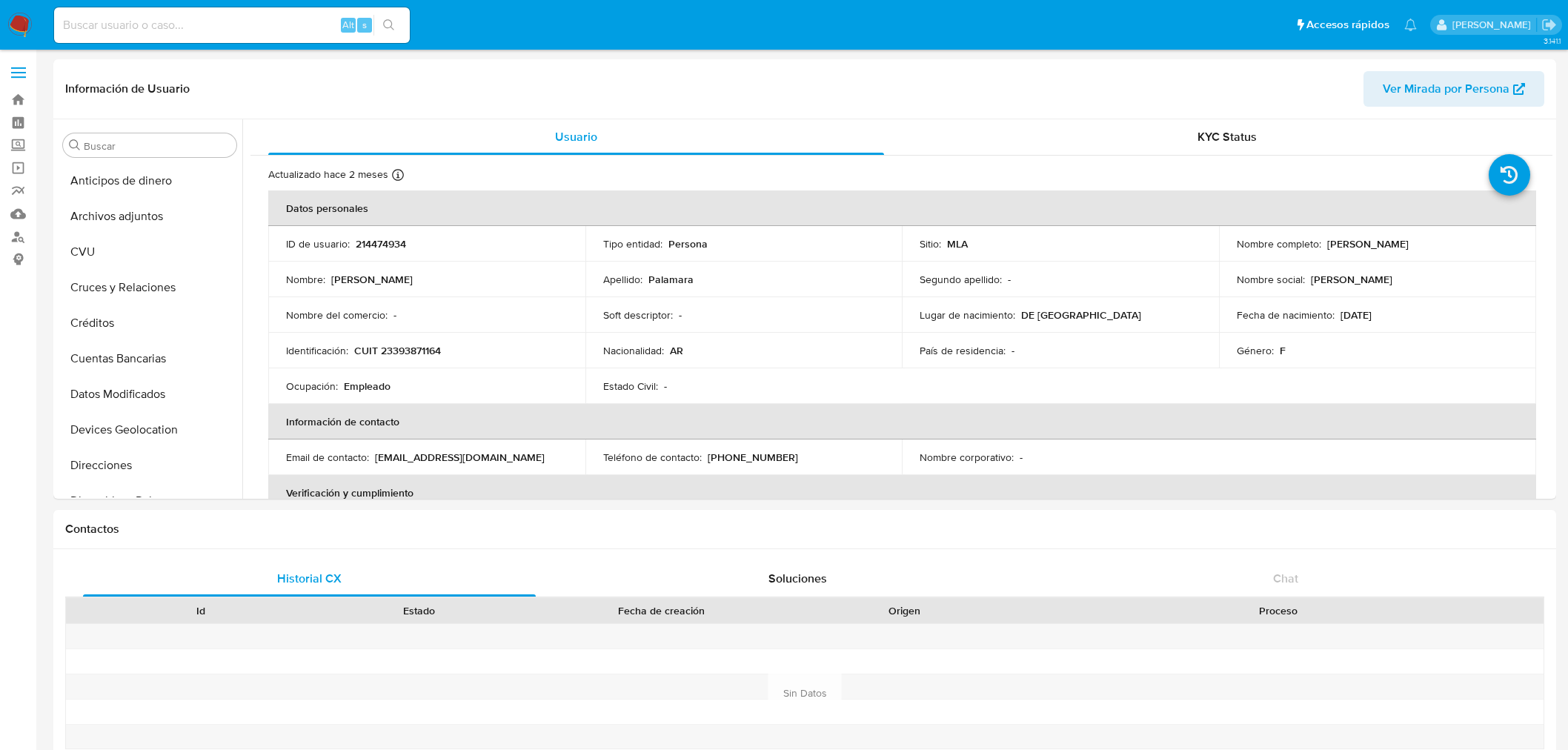 select on "10" 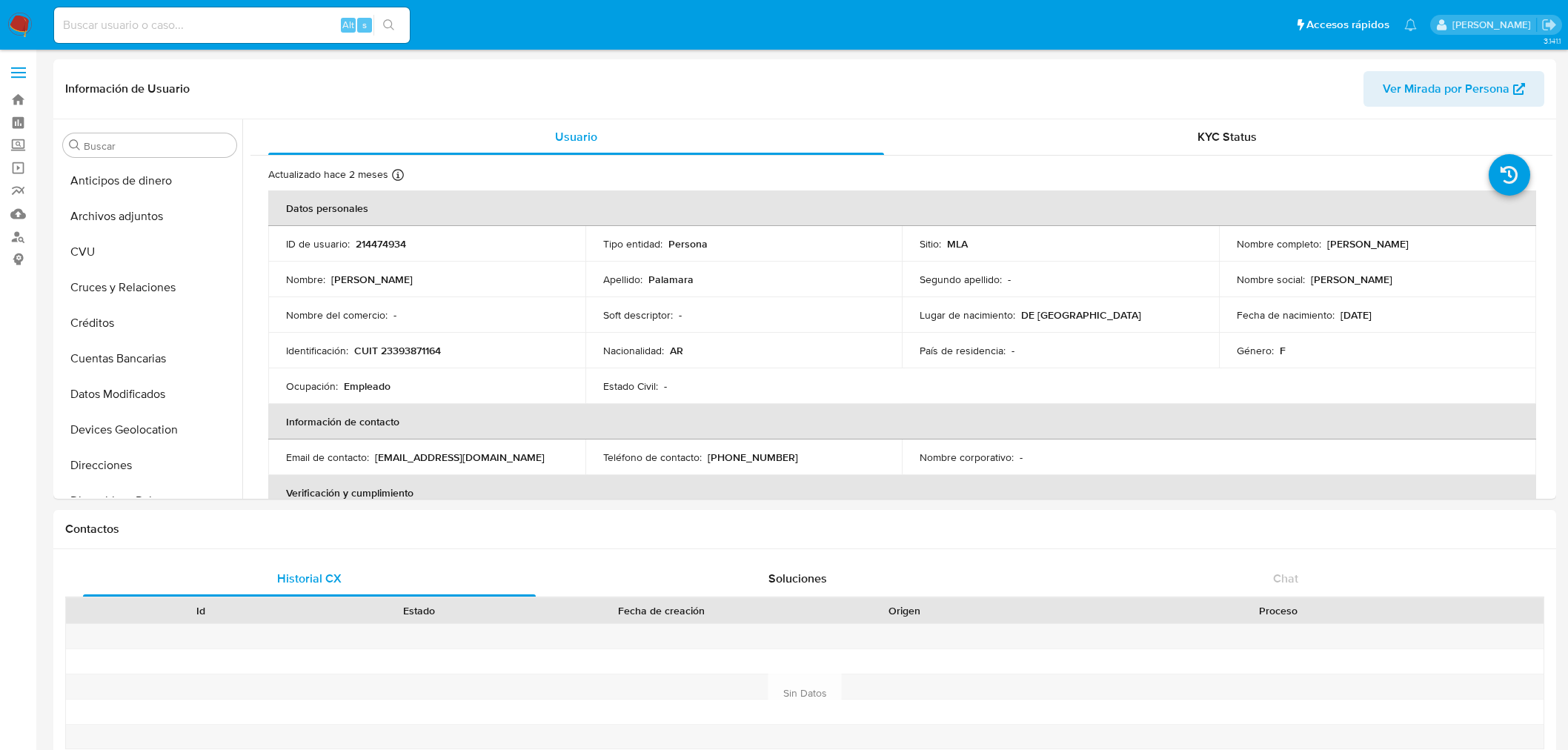 scroll, scrollTop: 0, scrollLeft: 0, axis: both 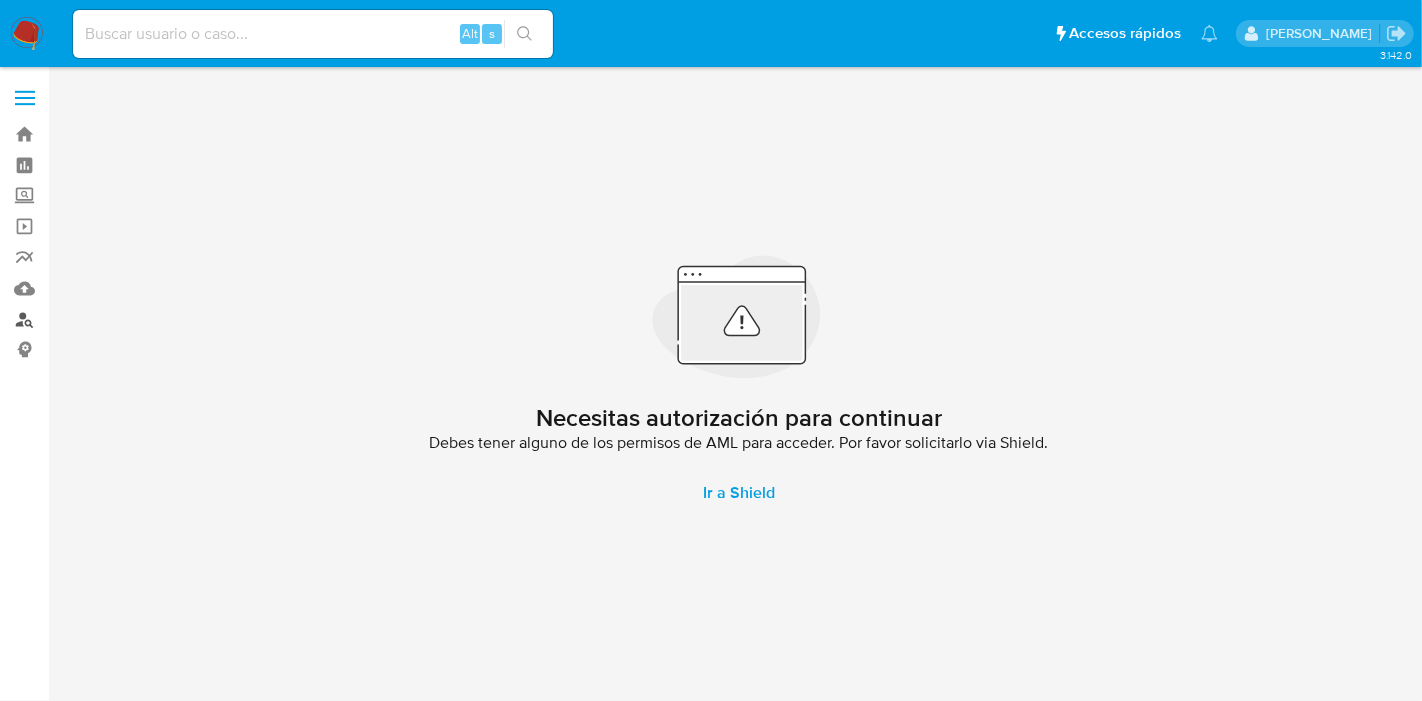 click on "Buscador de personas" at bounding box center [119, 319] 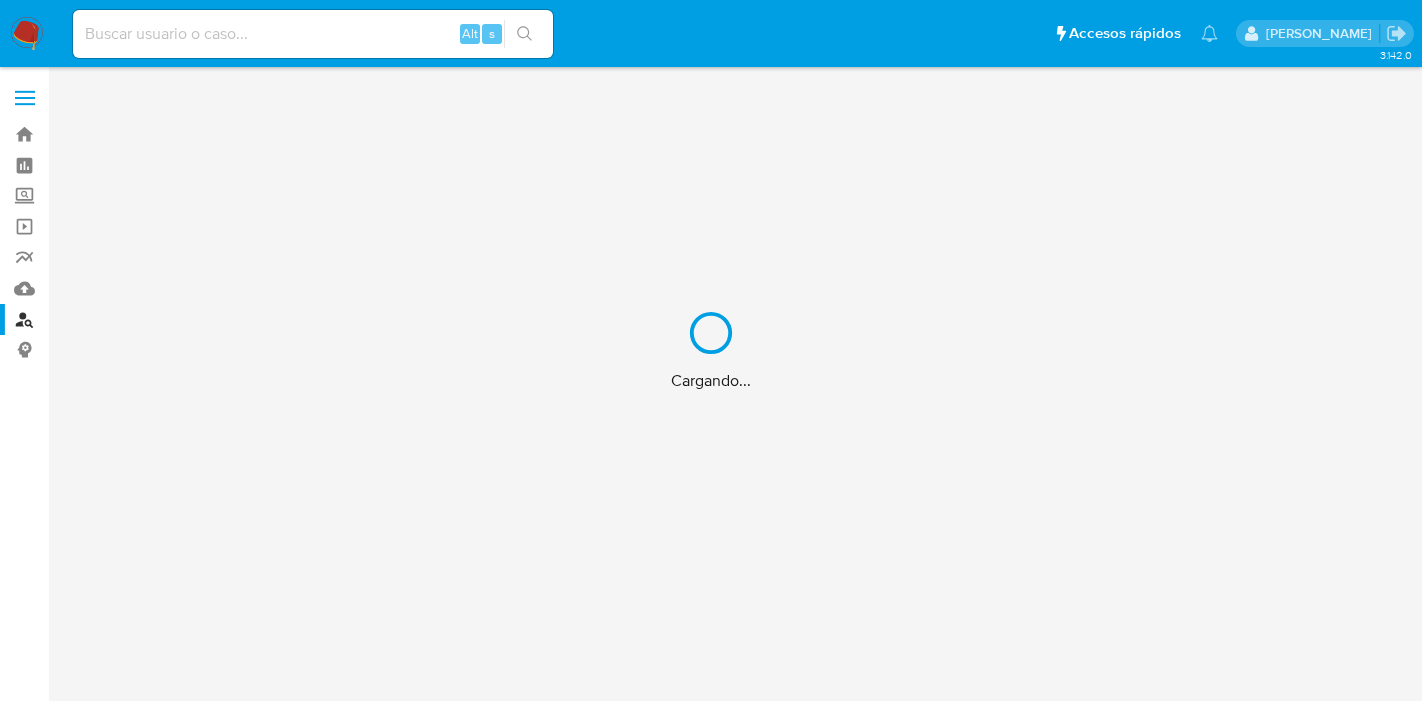 scroll, scrollTop: 0, scrollLeft: 0, axis: both 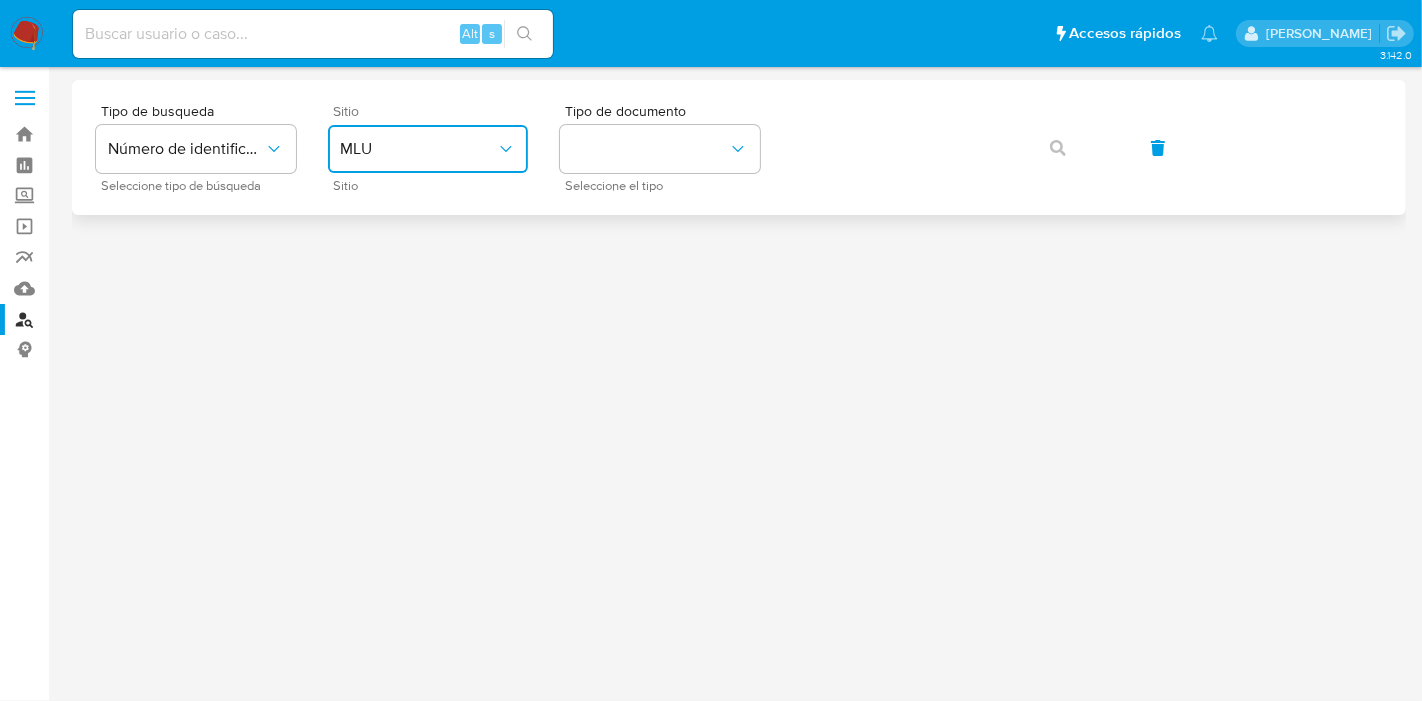 click on "MLU" at bounding box center [428, 149] 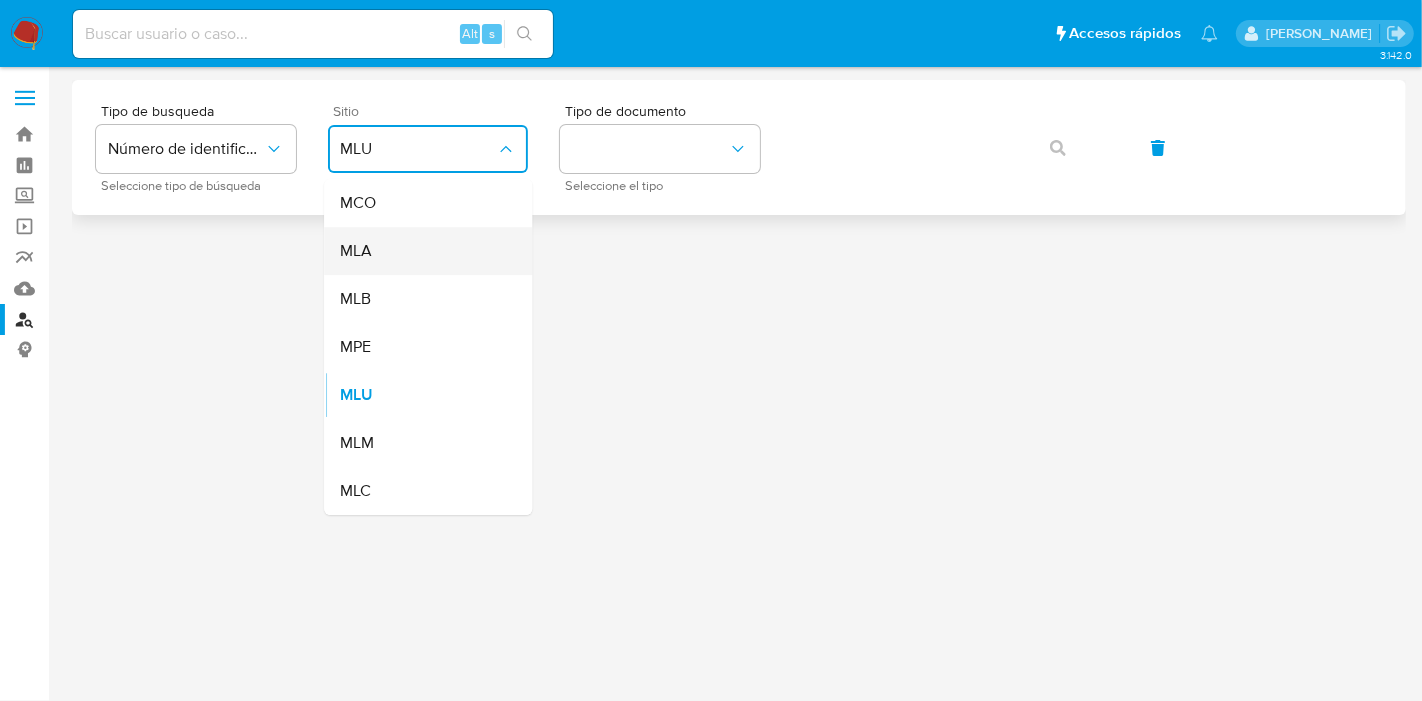 click on "MLA" at bounding box center (422, 251) 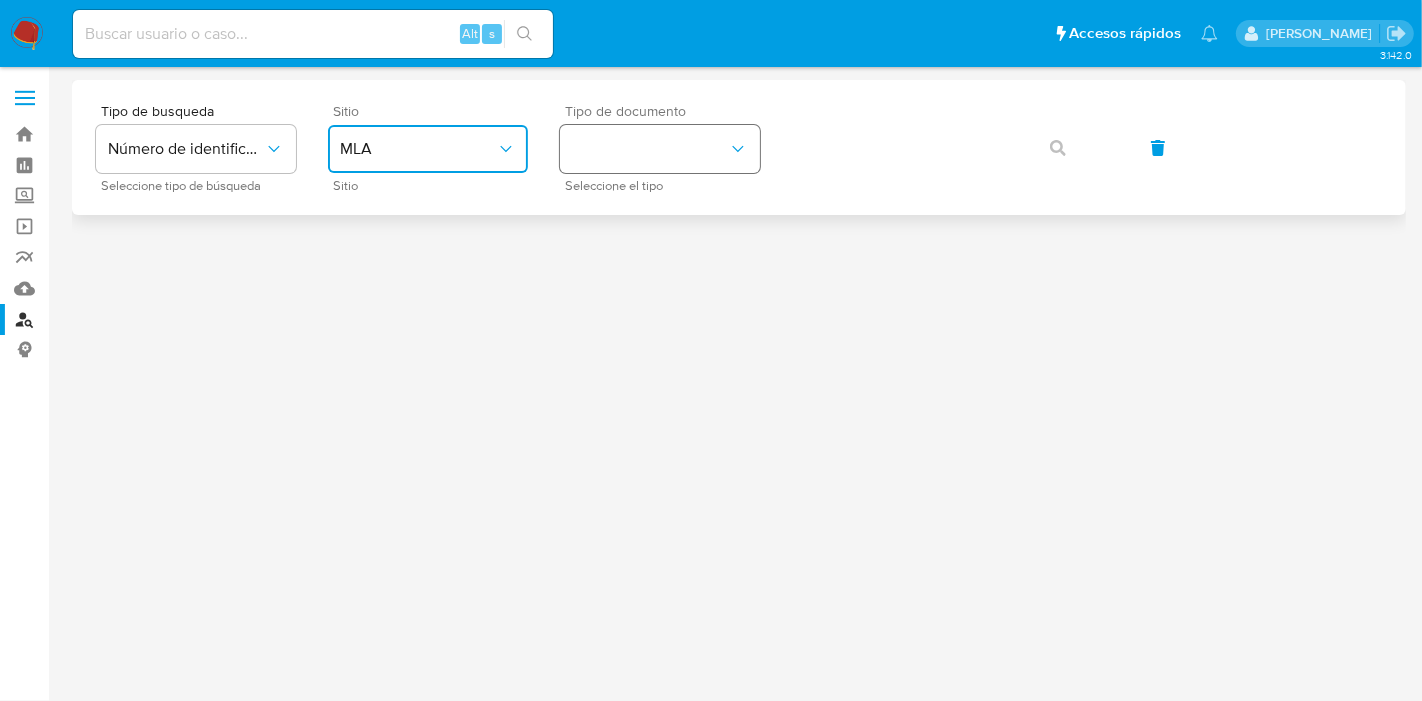 click at bounding box center [660, 149] 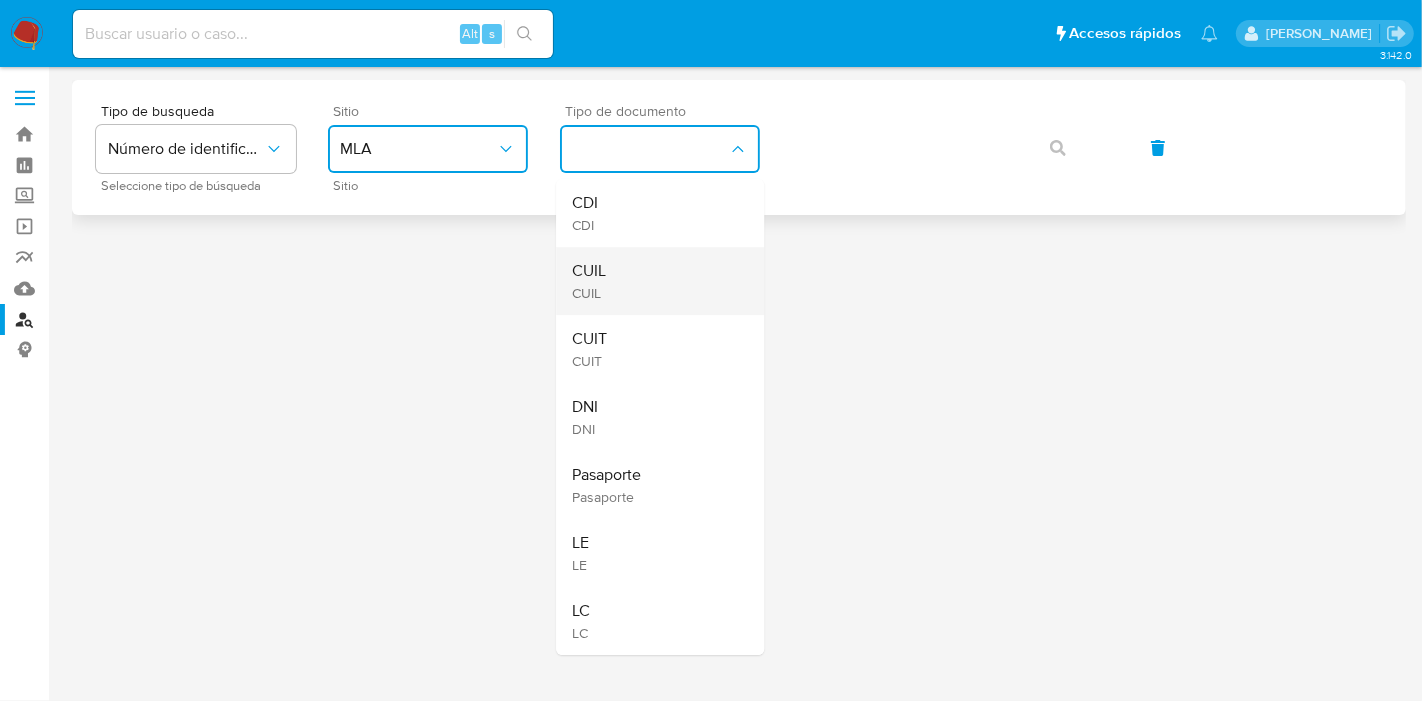 click on "CUIL CUIL" at bounding box center (654, 281) 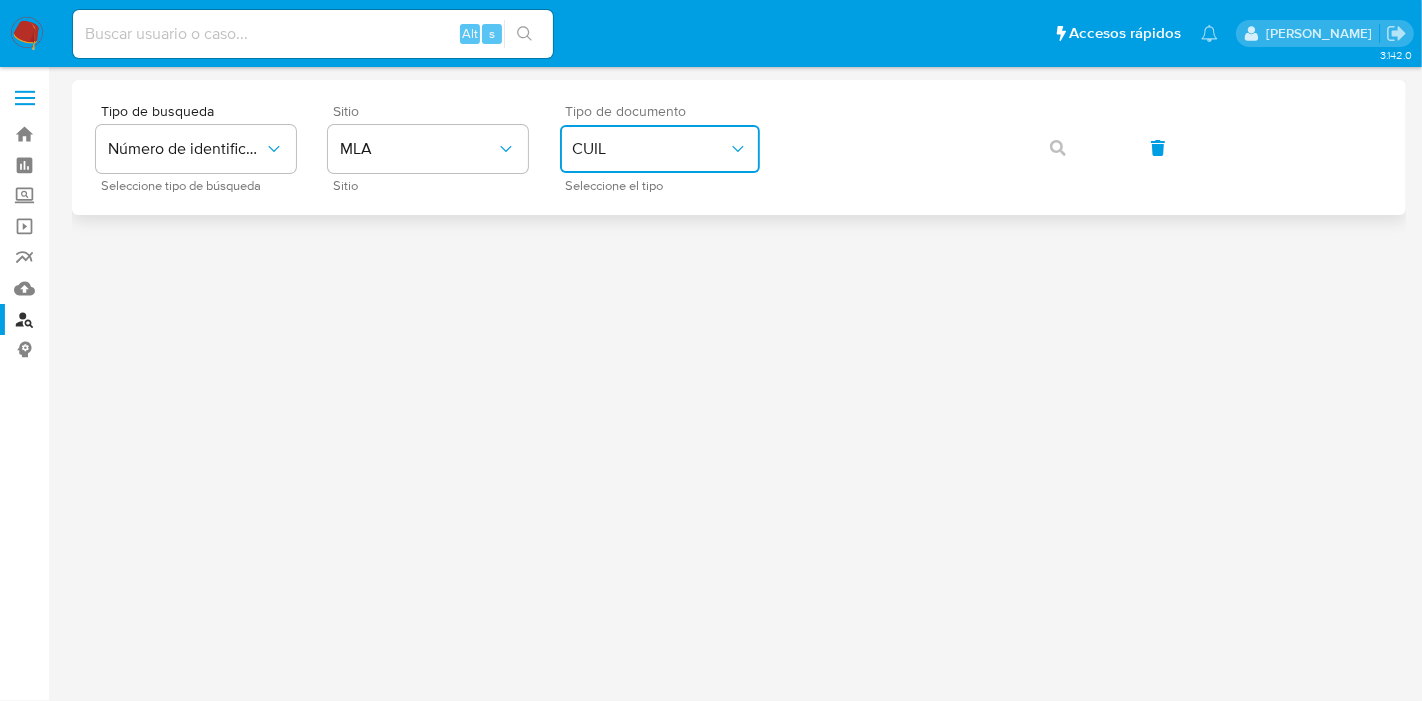 type 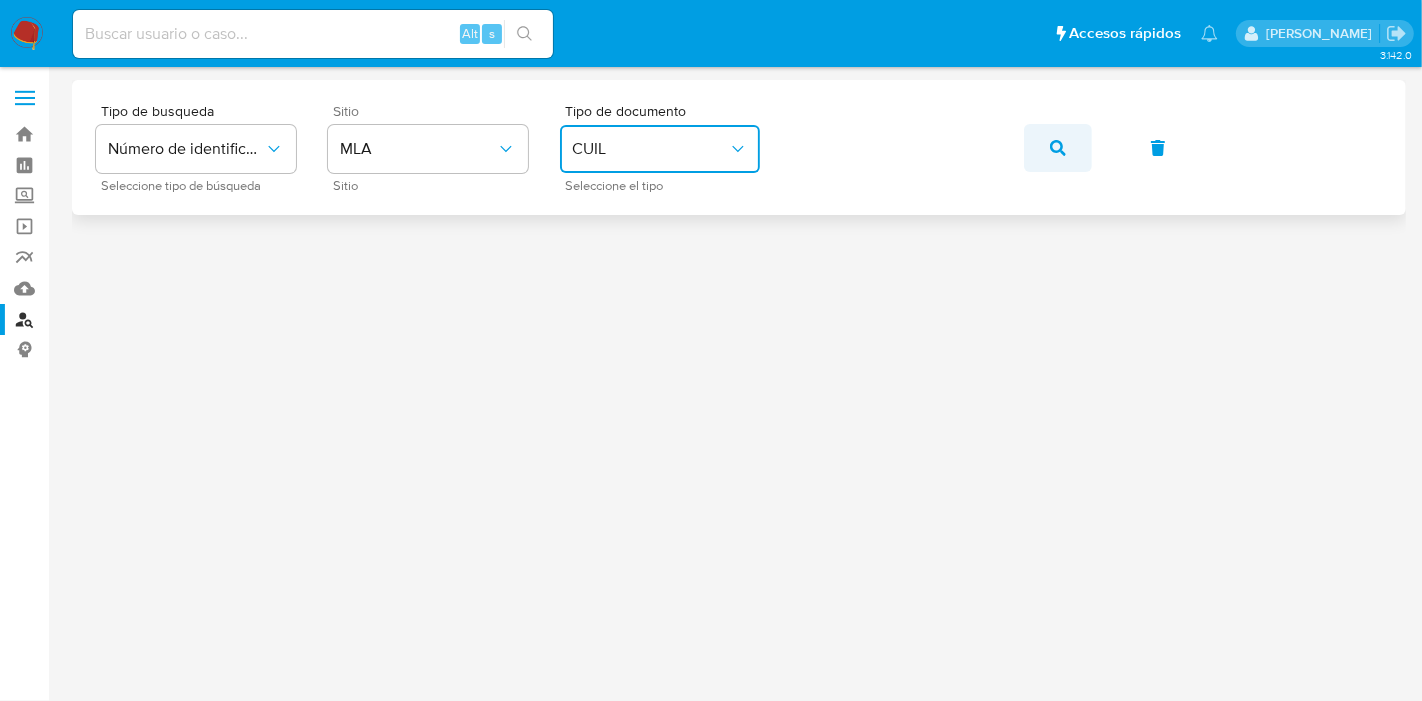 click at bounding box center [1058, 148] 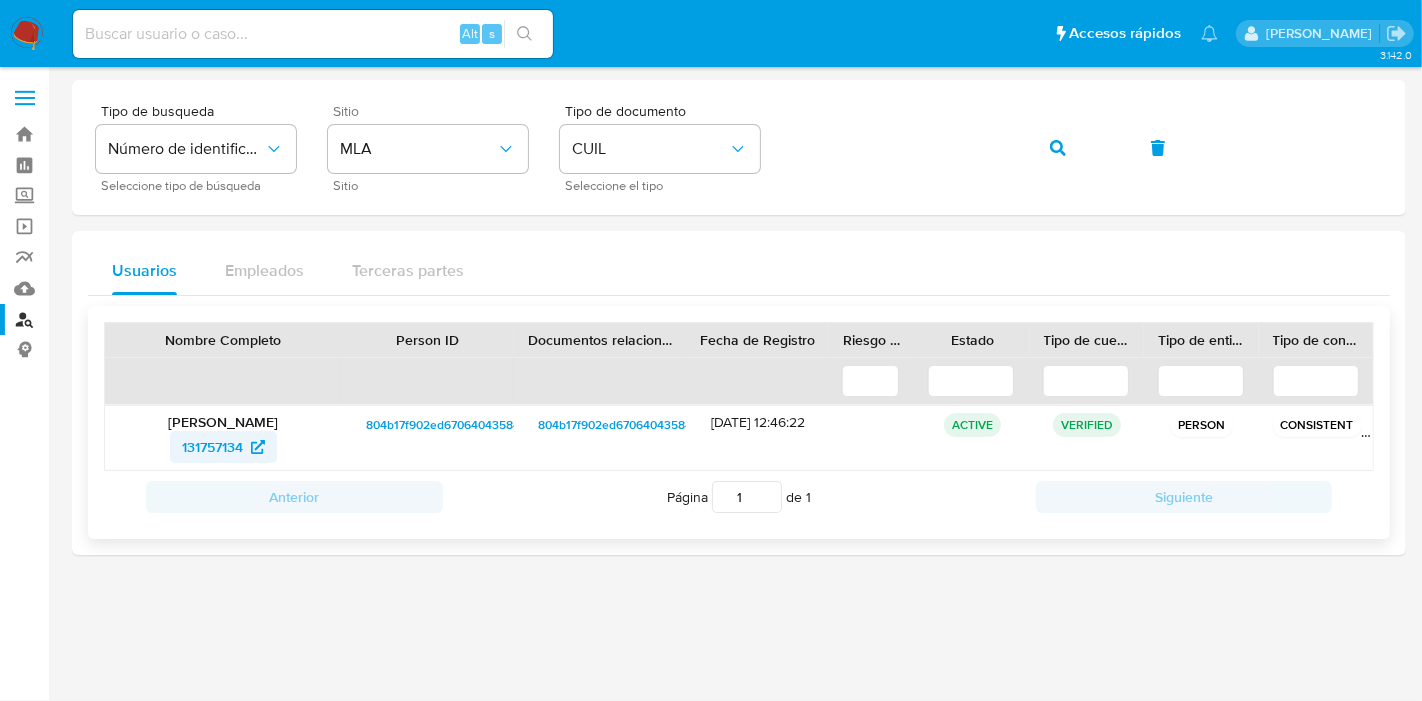 click on "131757134" at bounding box center (212, 447) 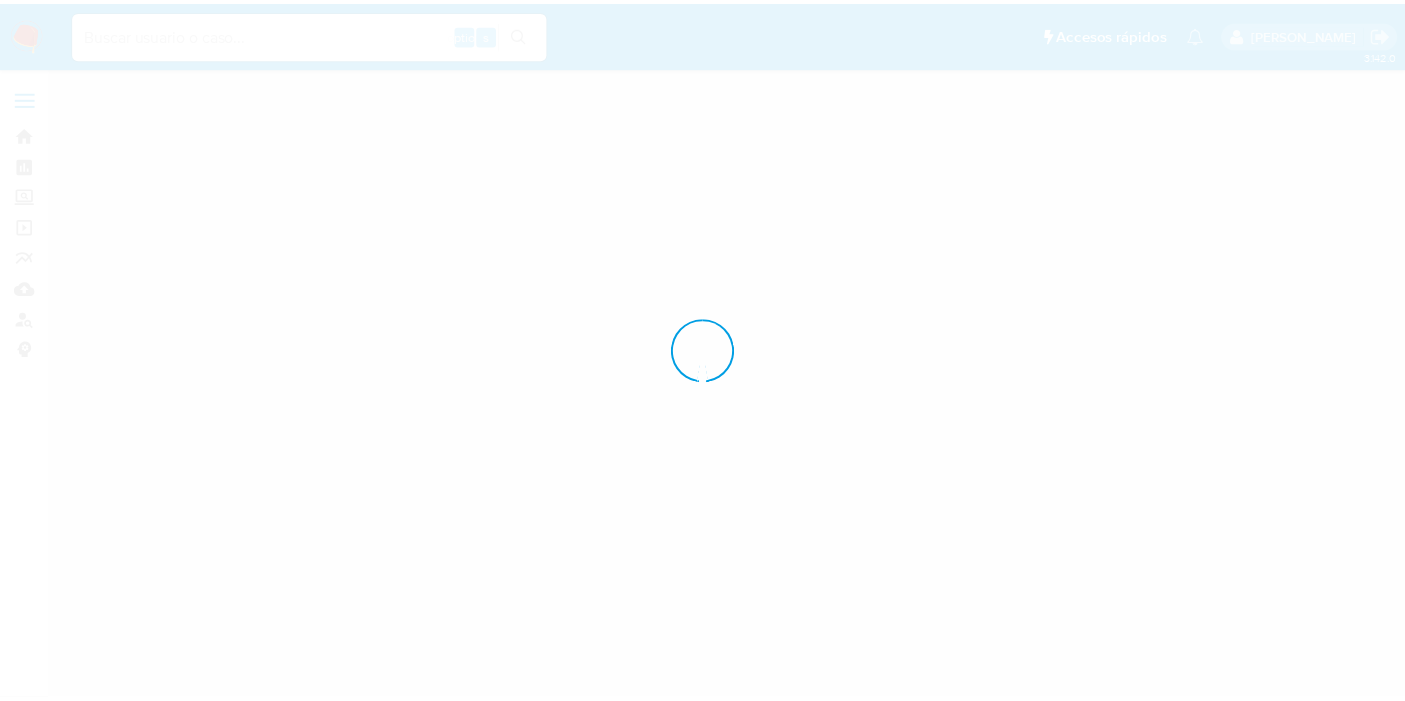 scroll, scrollTop: 0, scrollLeft: 0, axis: both 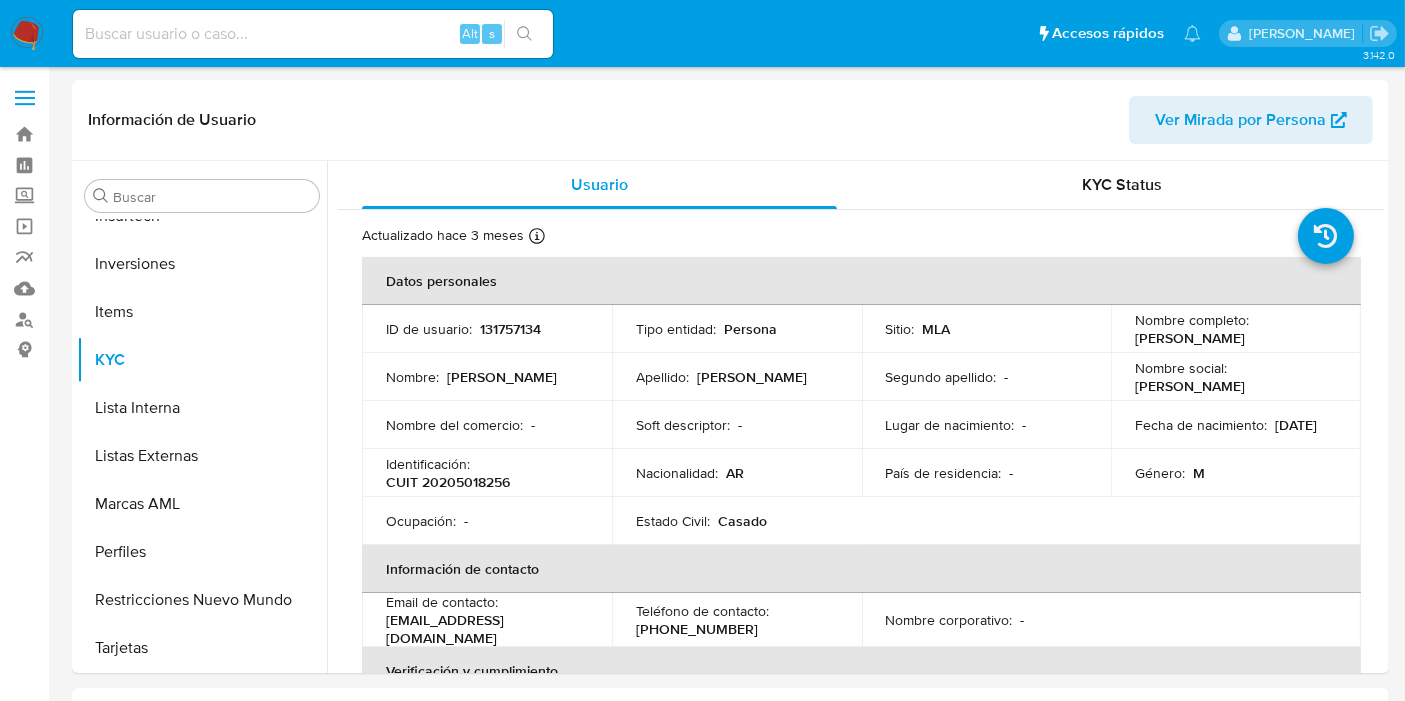 select on "10" 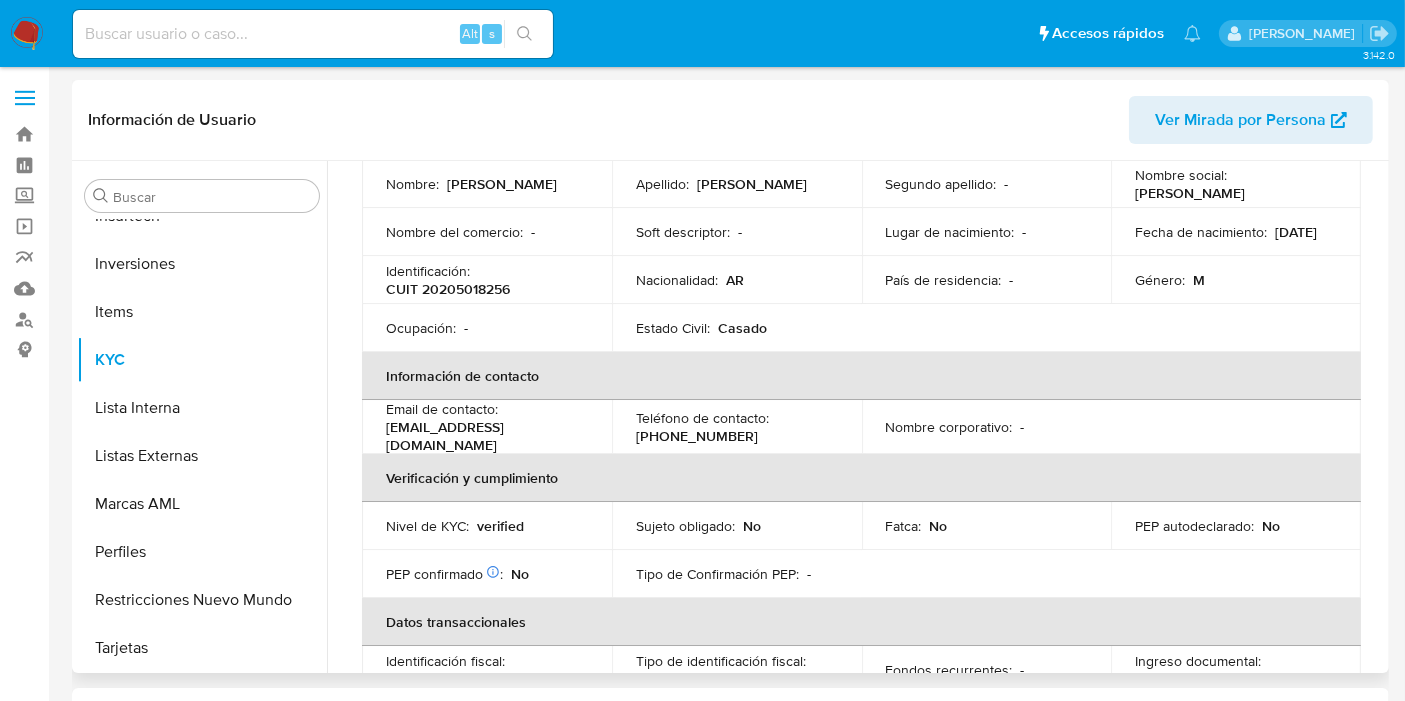 scroll, scrollTop: 222, scrollLeft: 0, axis: vertical 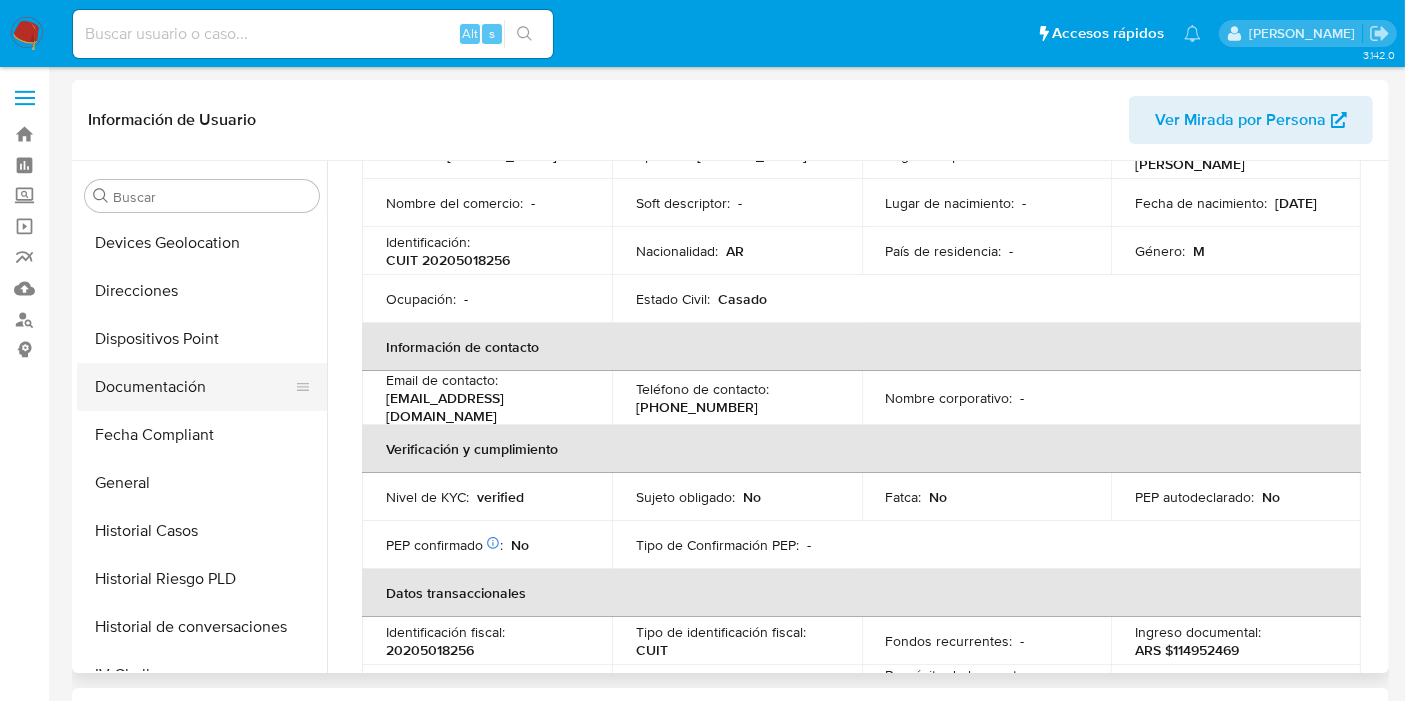 click on "Documentación" at bounding box center (194, 387) 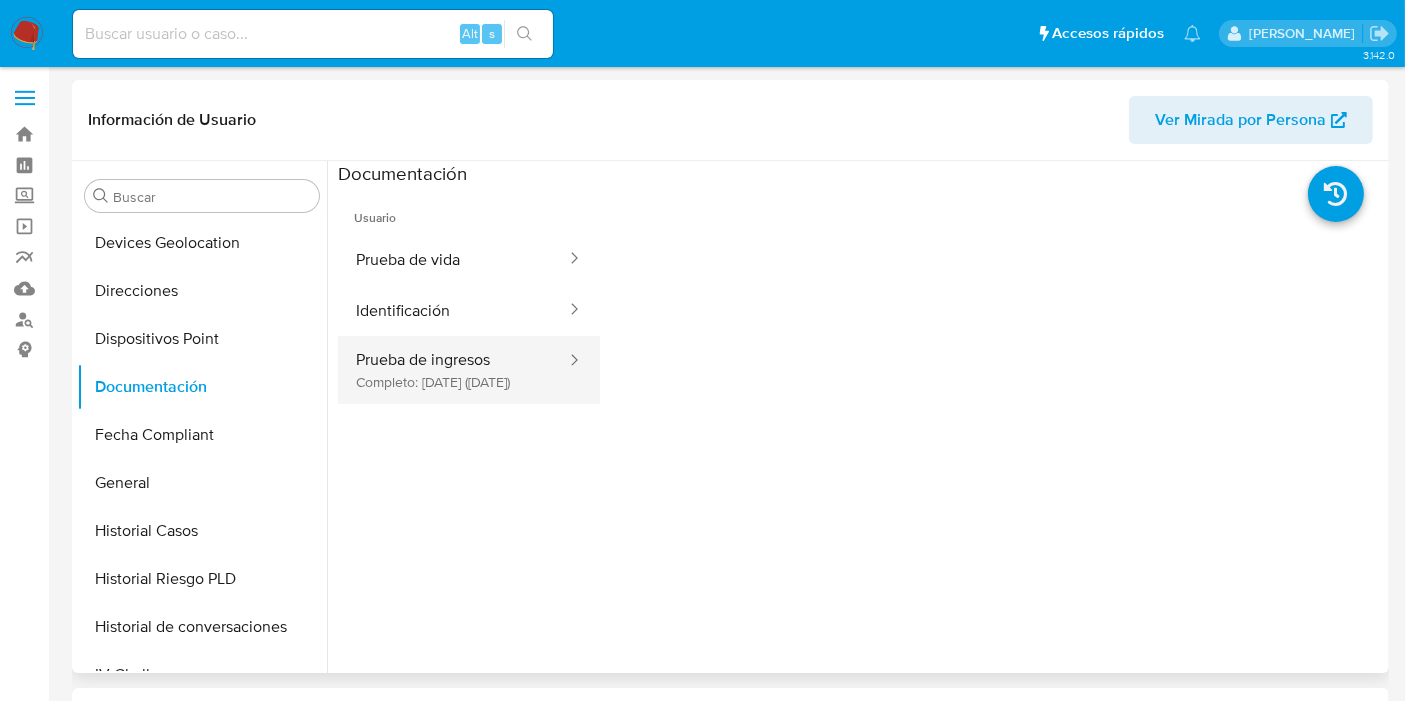 click on "Prueba de ingresos Completo: 28/03/2025 (hace 3 meses)" at bounding box center (453, 370) 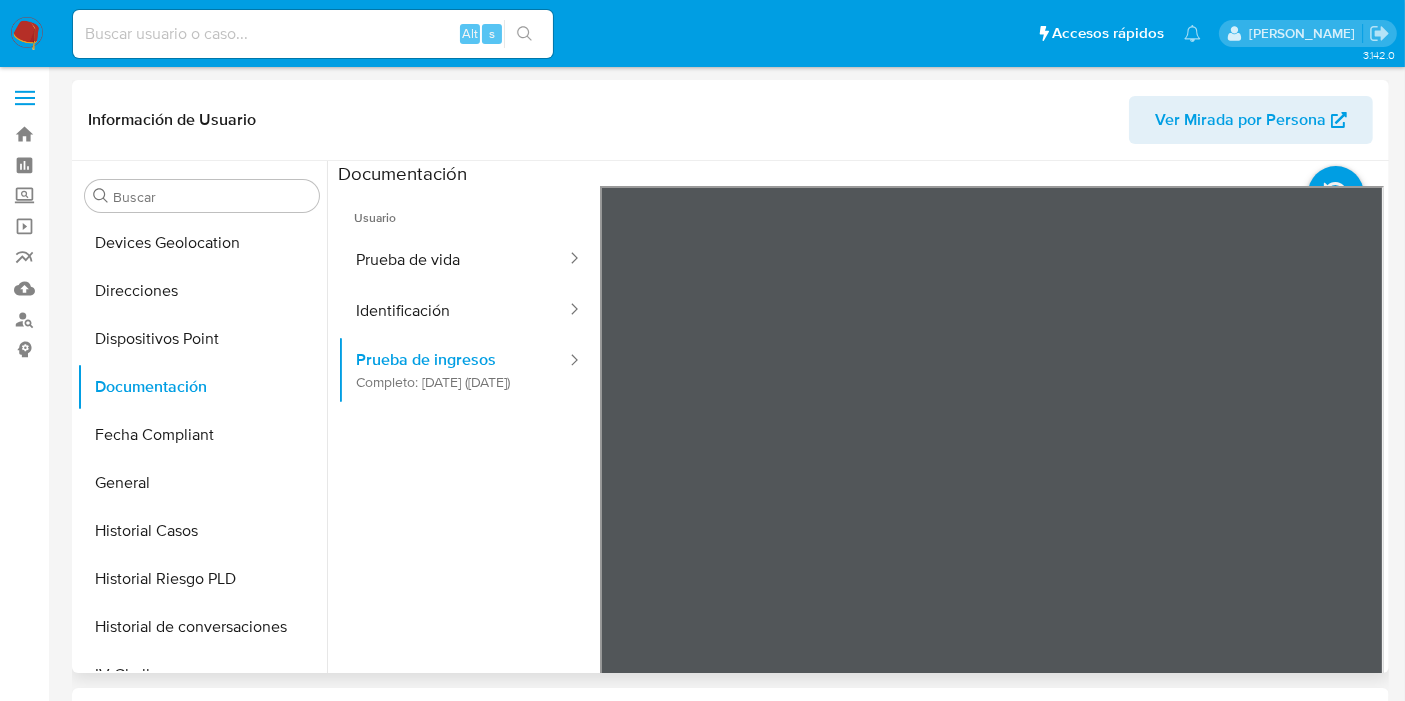 scroll, scrollTop: 0, scrollLeft: 0, axis: both 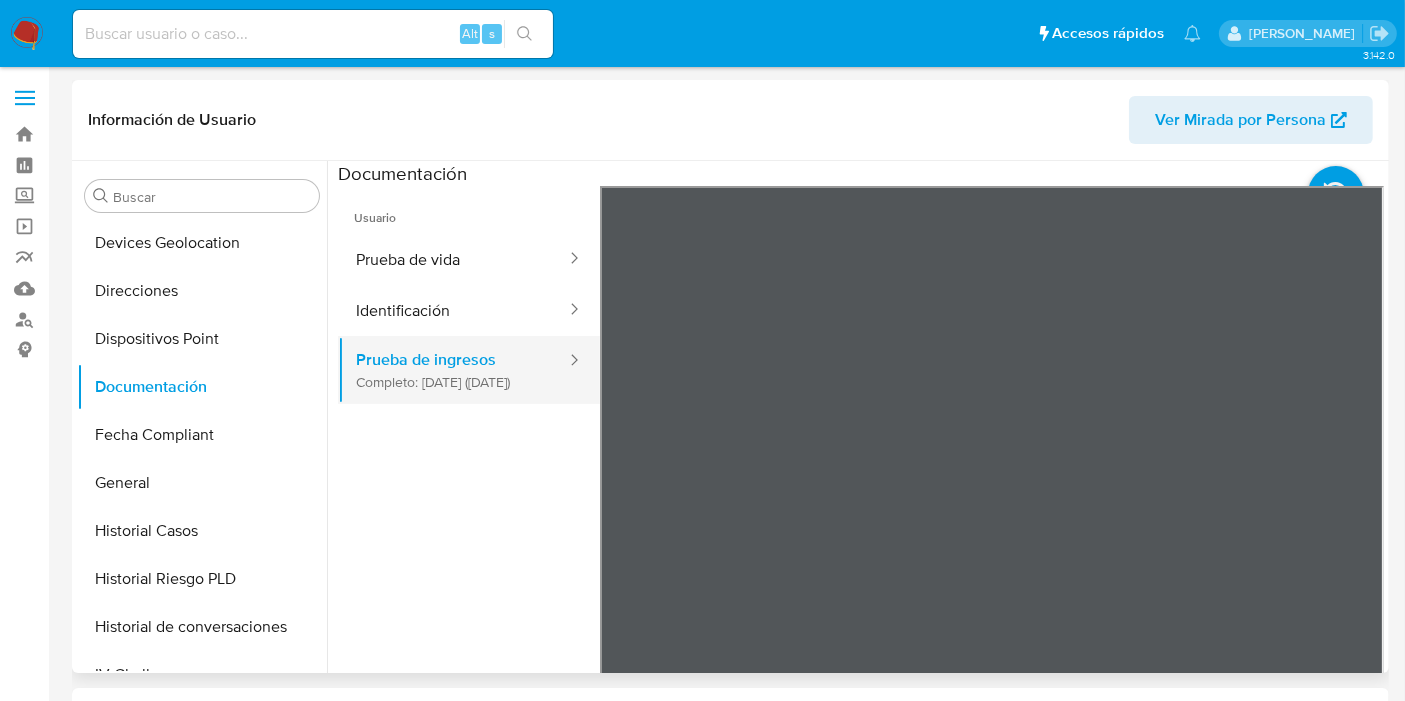 click on "Prueba de ingresos Completo: 28/03/2025 (hace 3 meses)" at bounding box center [453, 370] 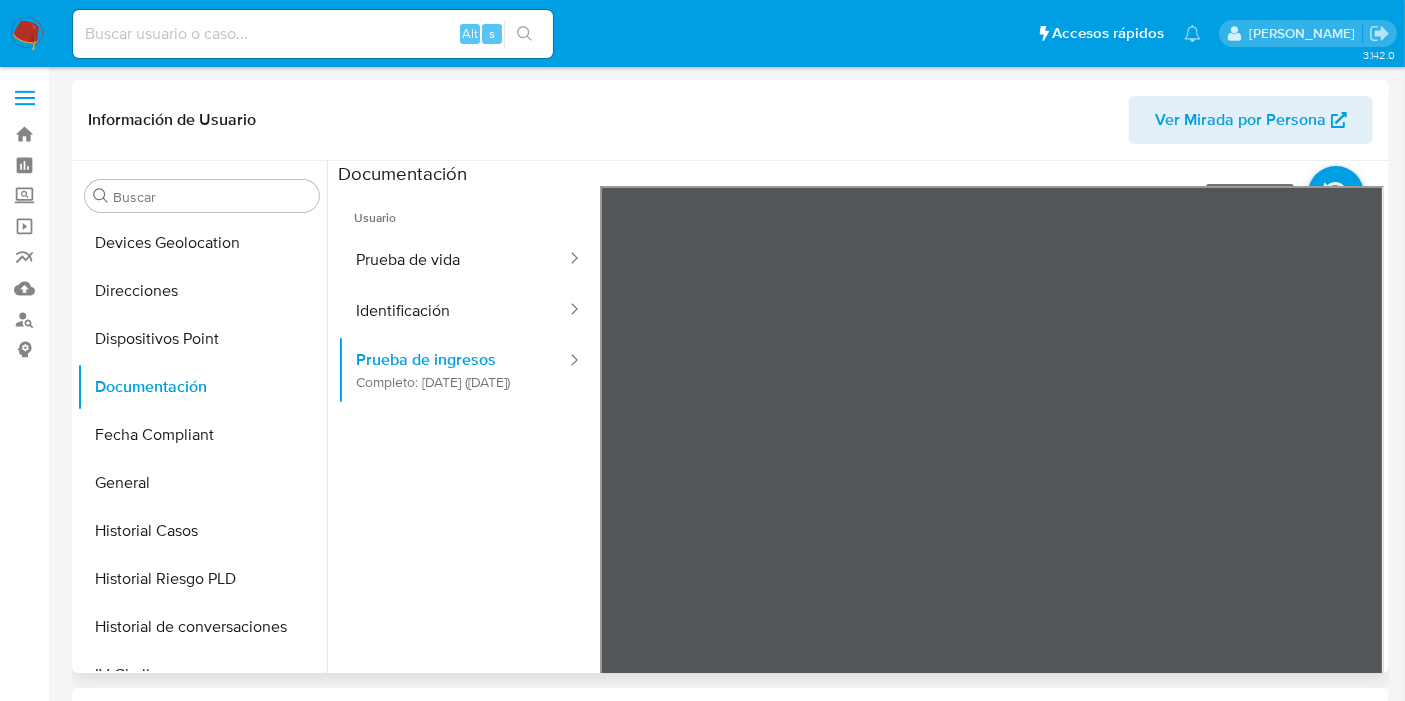 click at bounding box center [1336, 194] 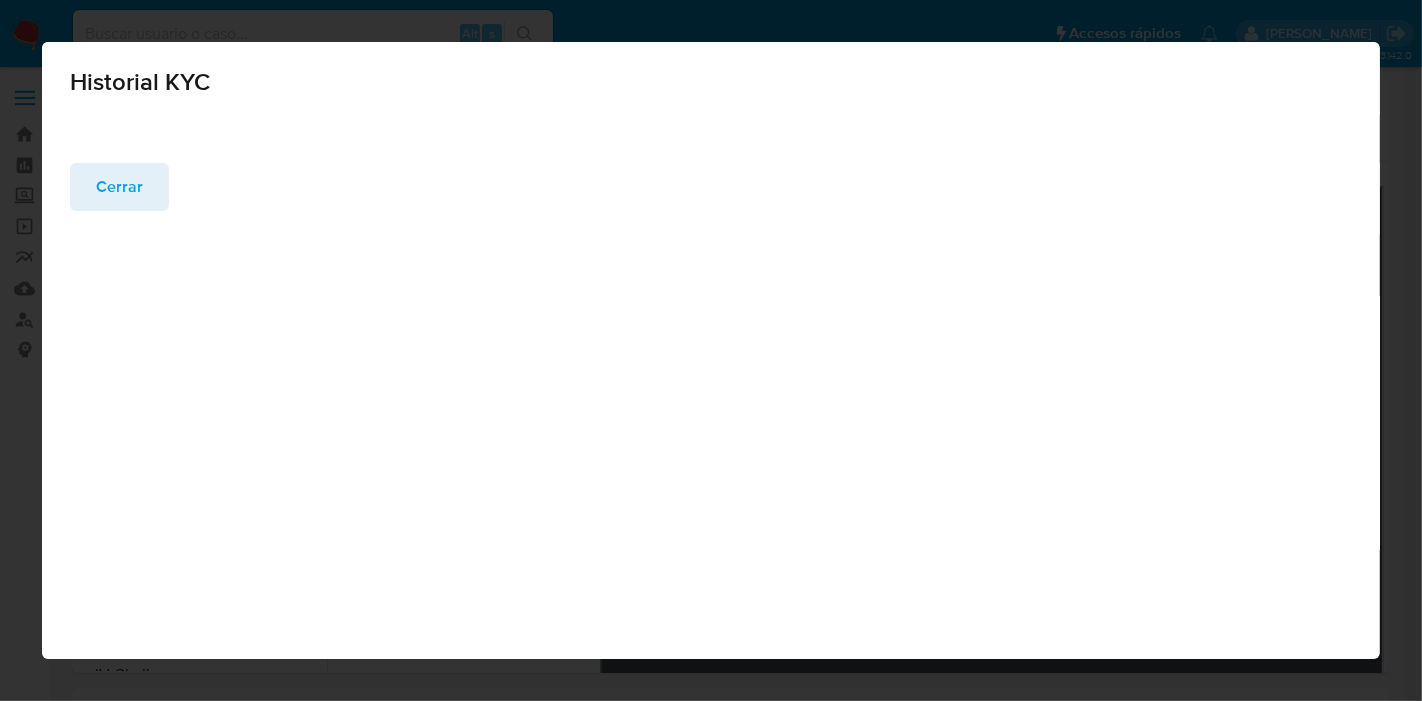 click on "Cerrar" at bounding box center [119, 187] 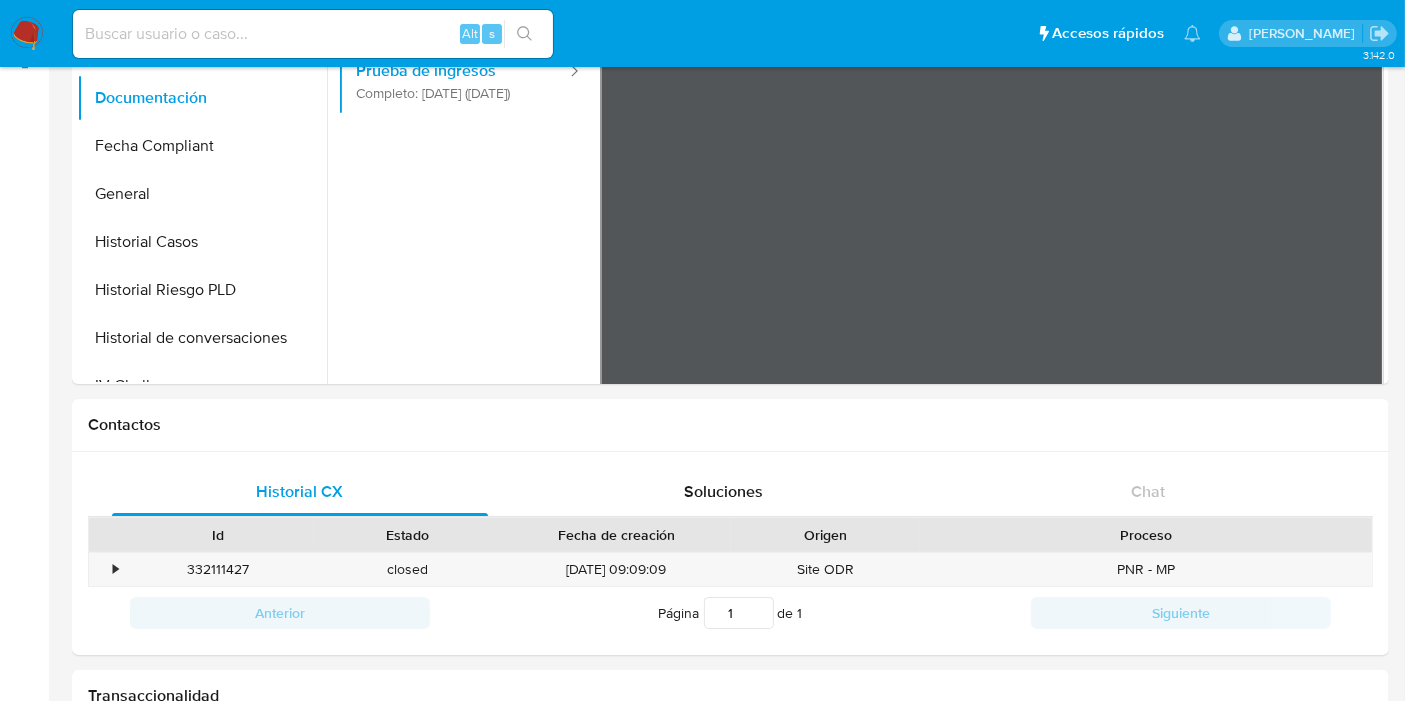 scroll, scrollTop: 191, scrollLeft: 0, axis: vertical 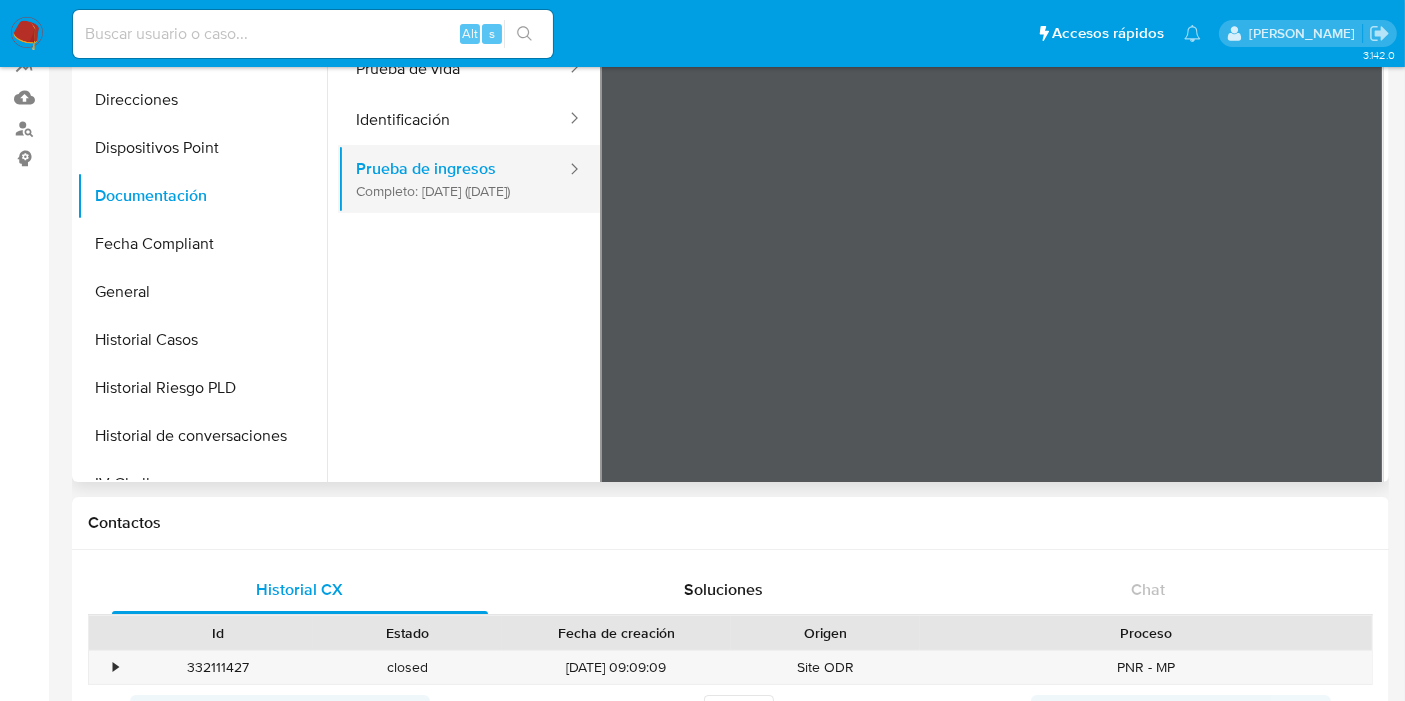 click on "Prueba de ingresos Completo: 28/03/2025 (hace 3 meses)" at bounding box center (453, 179) 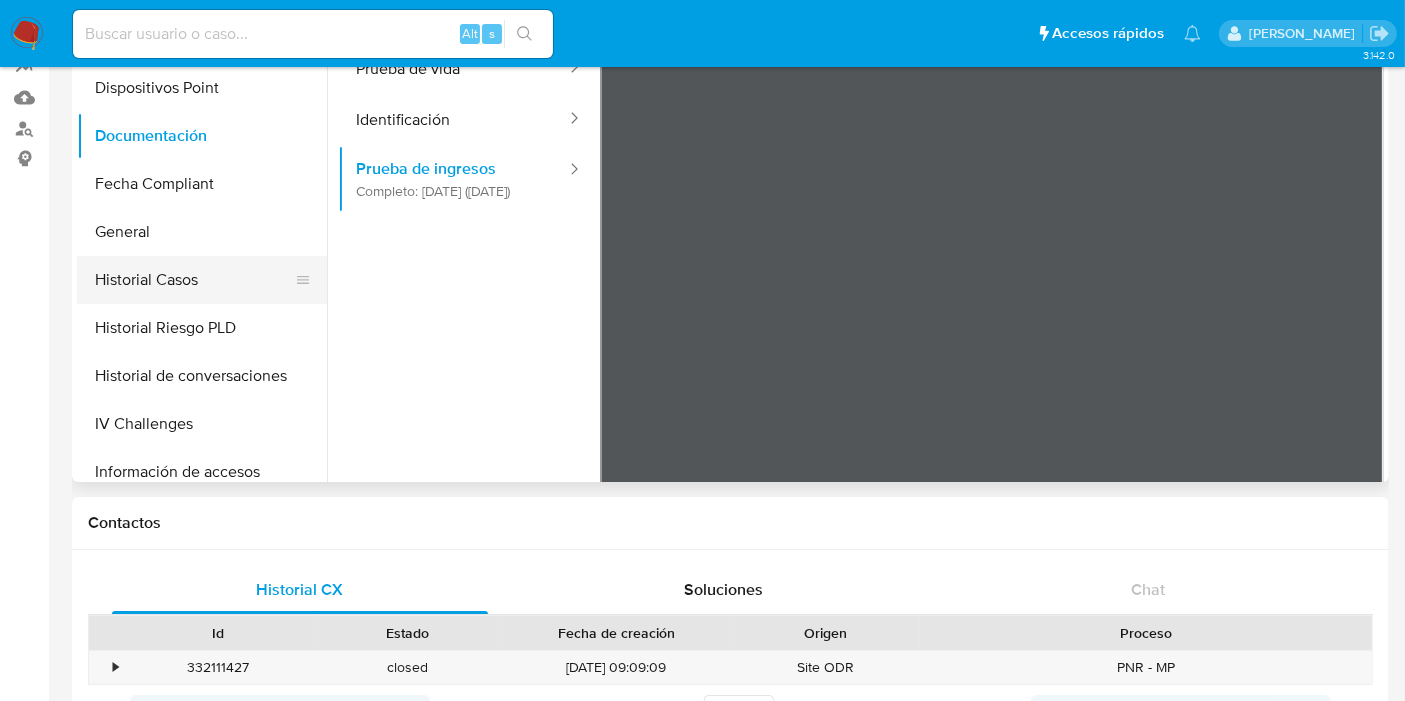 scroll, scrollTop: 448, scrollLeft: 0, axis: vertical 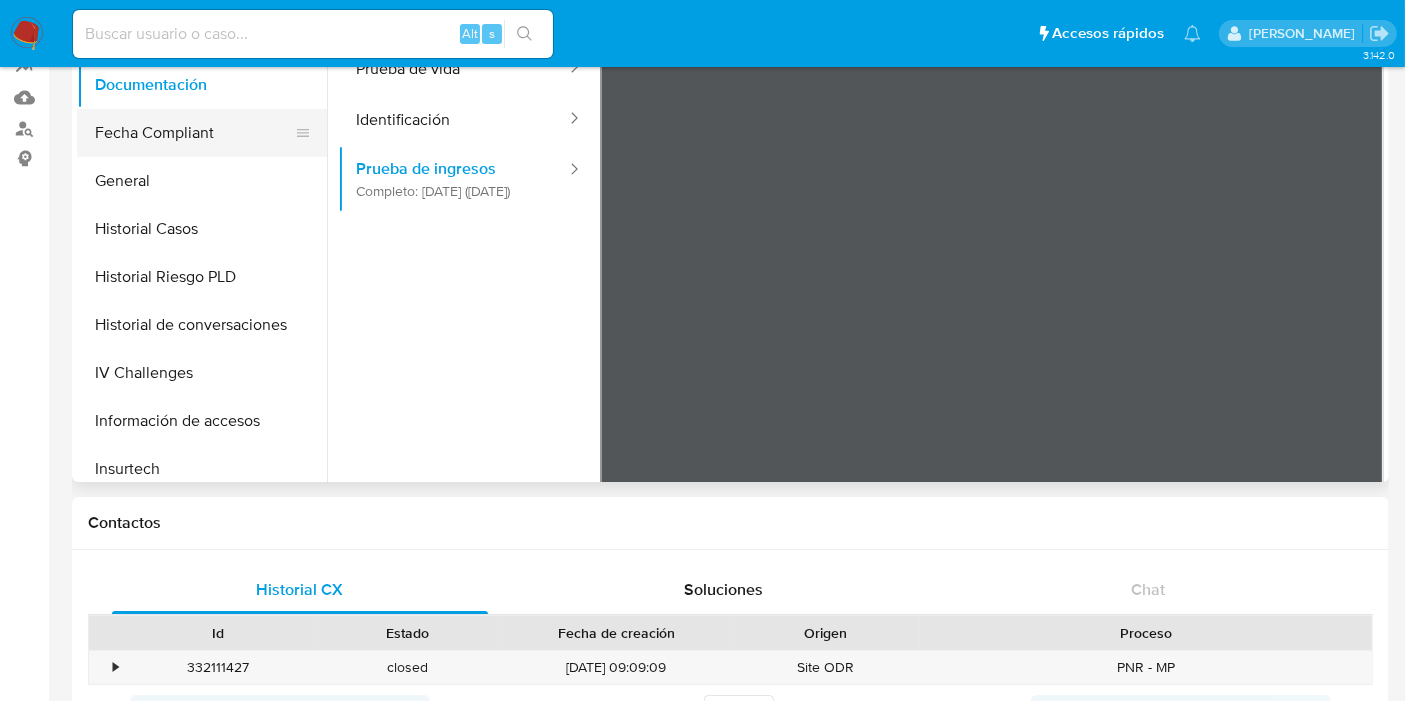 click on "Fecha Compliant" at bounding box center (194, 133) 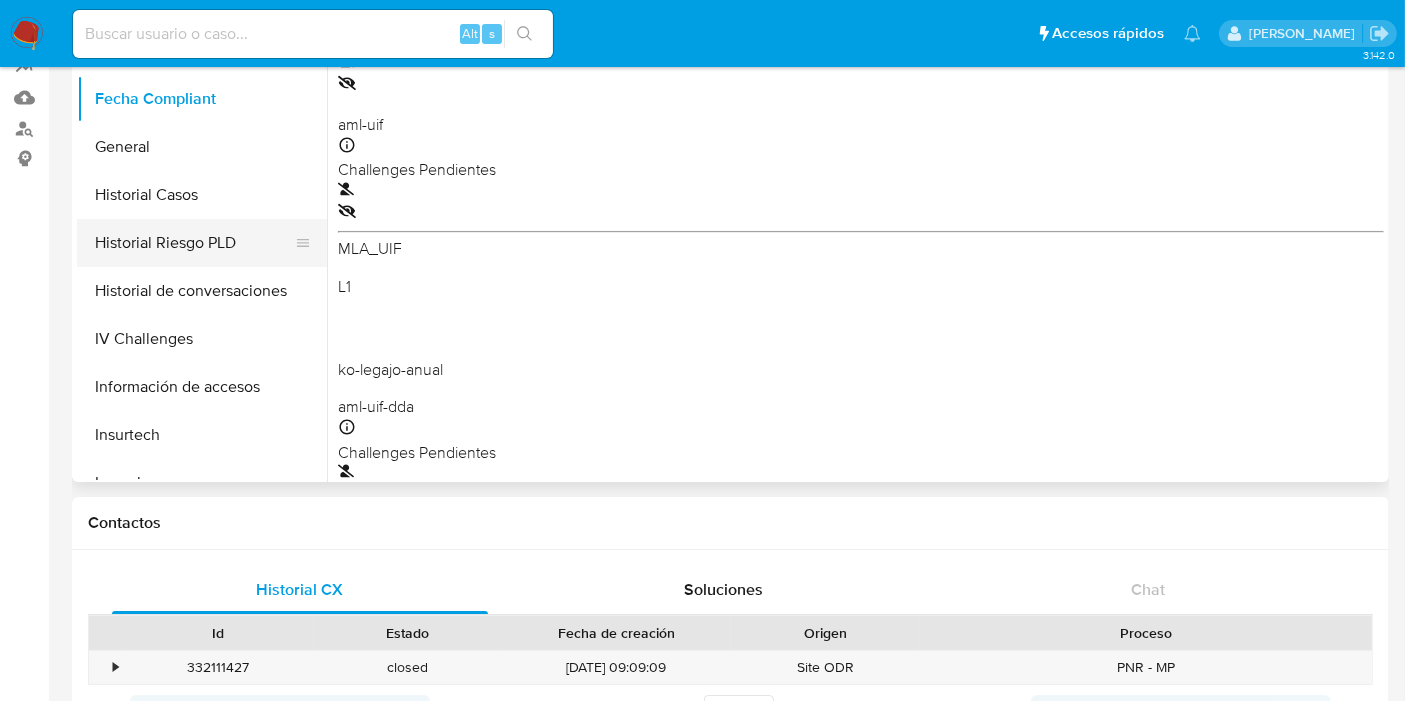 scroll, scrollTop: 448, scrollLeft: 0, axis: vertical 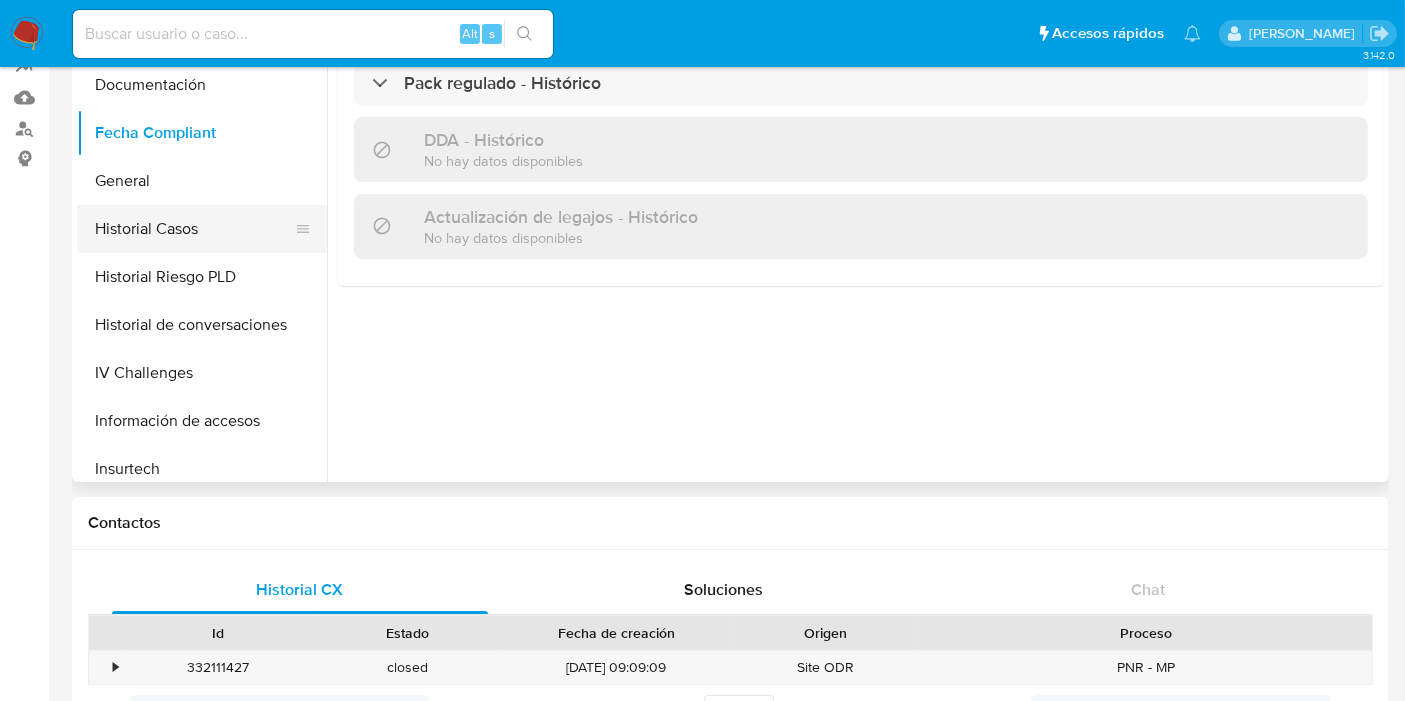 click on "Historial Casos" at bounding box center [194, 229] 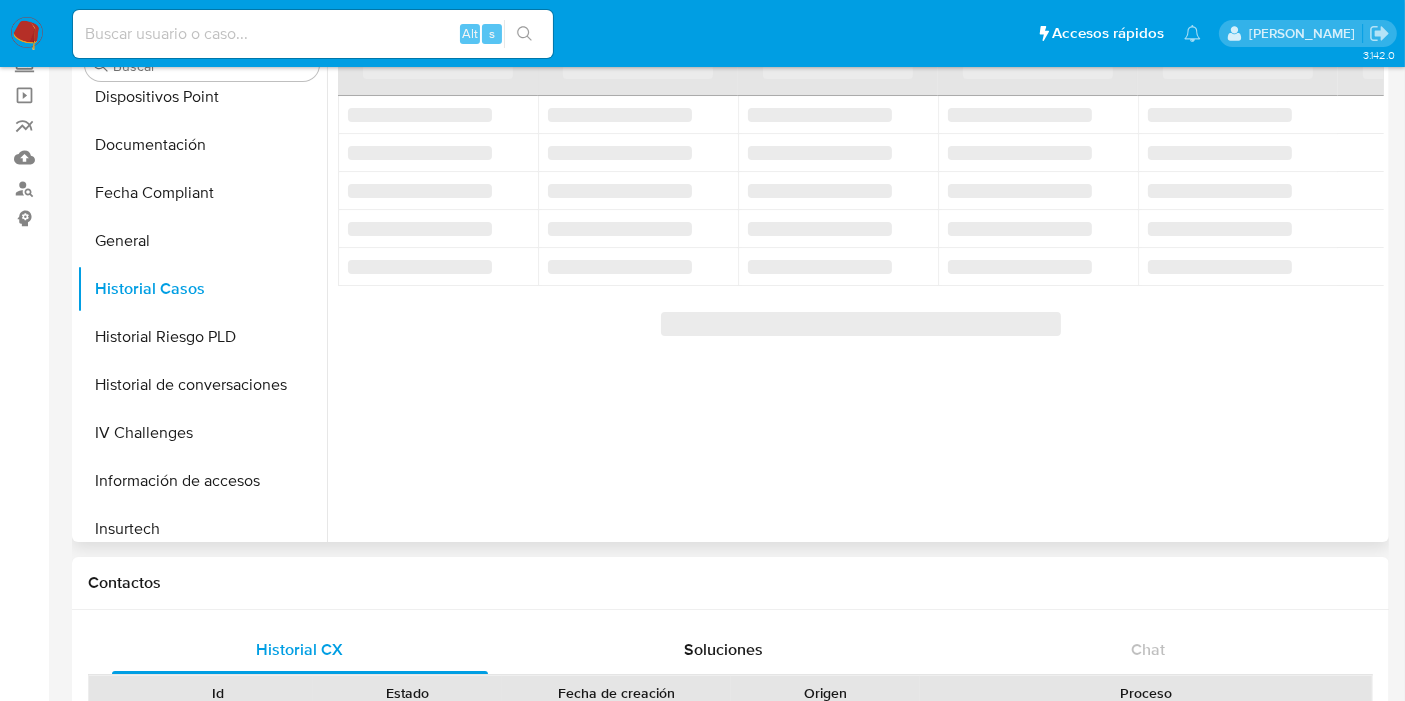 scroll, scrollTop: 80, scrollLeft: 0, axis: vertical 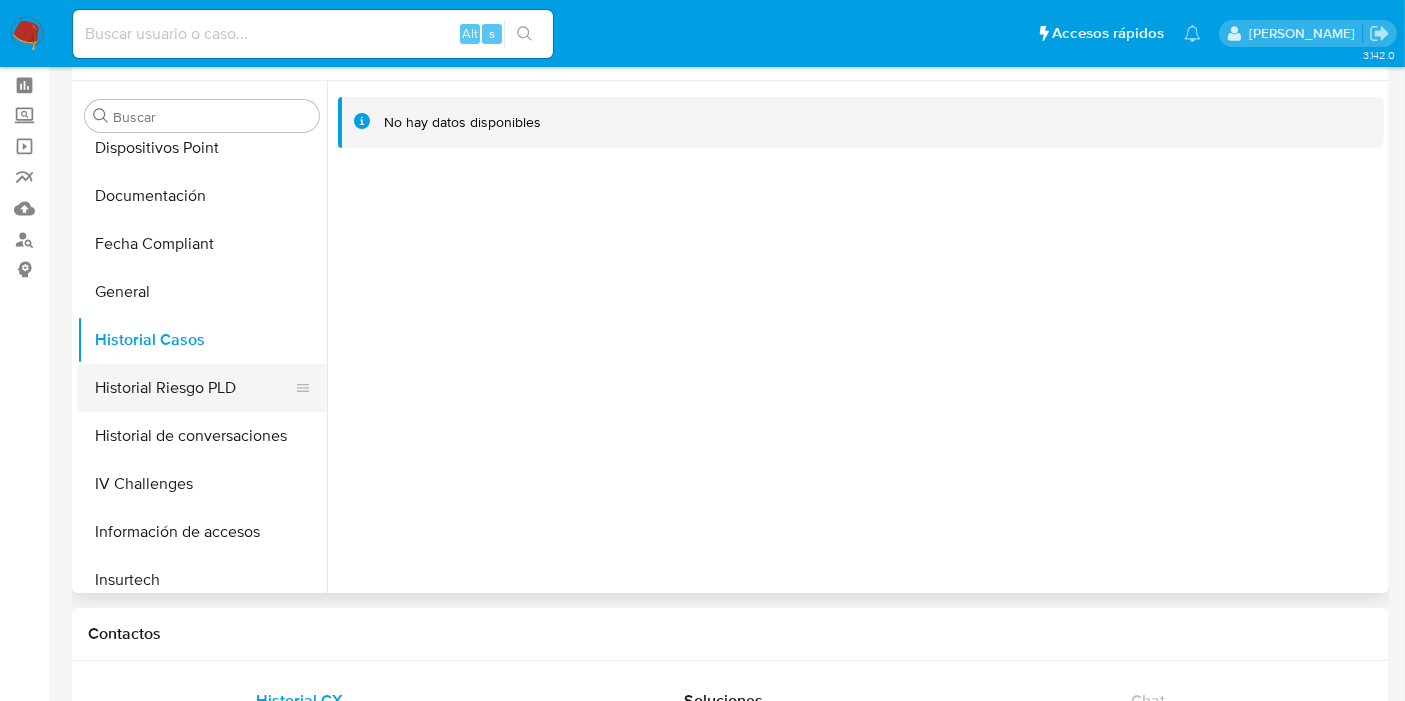 click on "Historial Riesgo PLD" at bounding box center (194, 388) 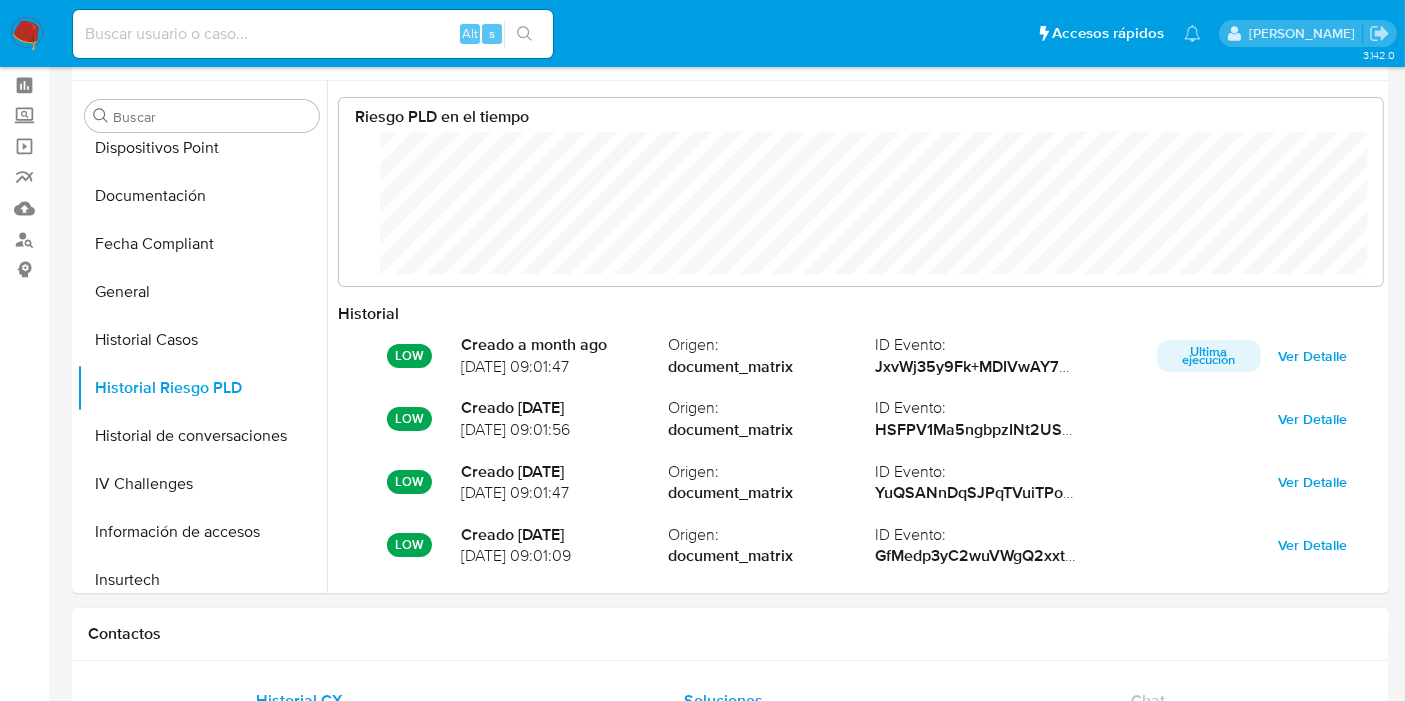 scroll, scrollTop: 999488, scrollLeft: 998692, axis: both 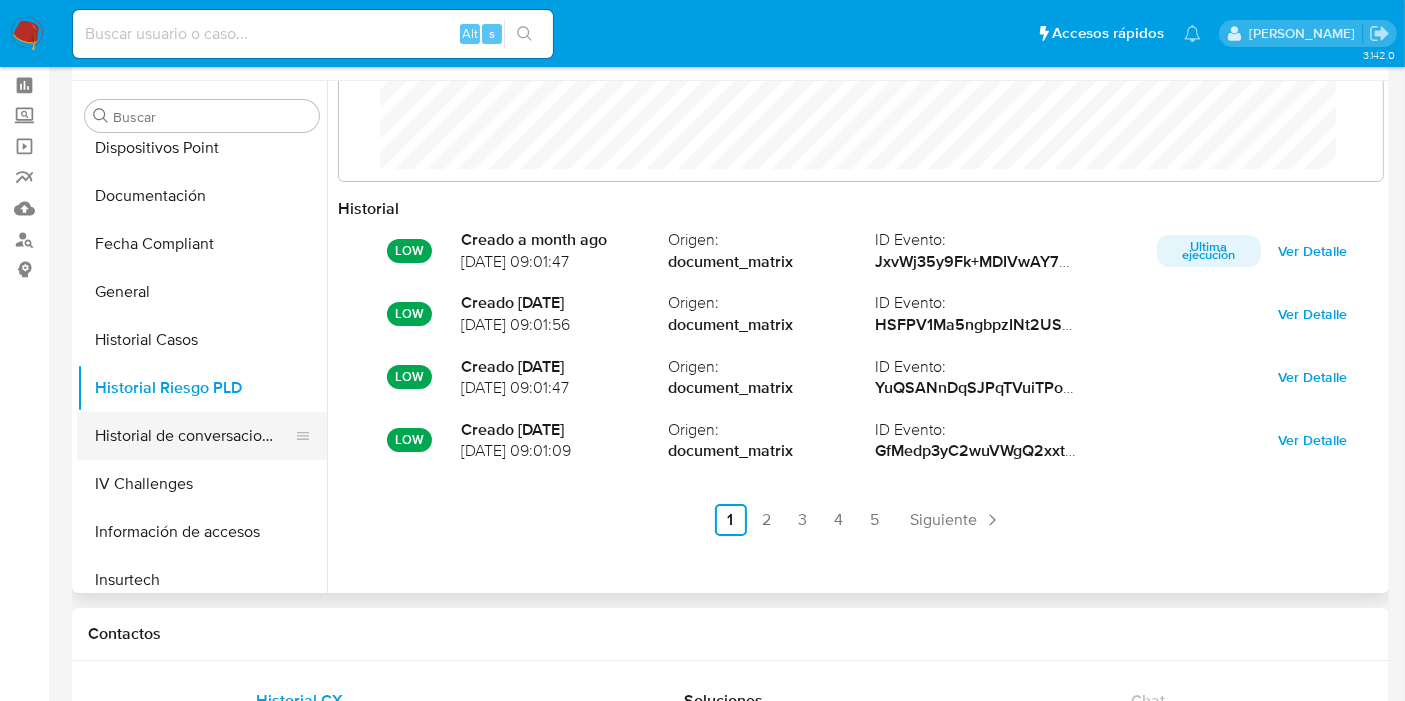 click on "Historial de conversaciones" at bounding box center (194, 436) 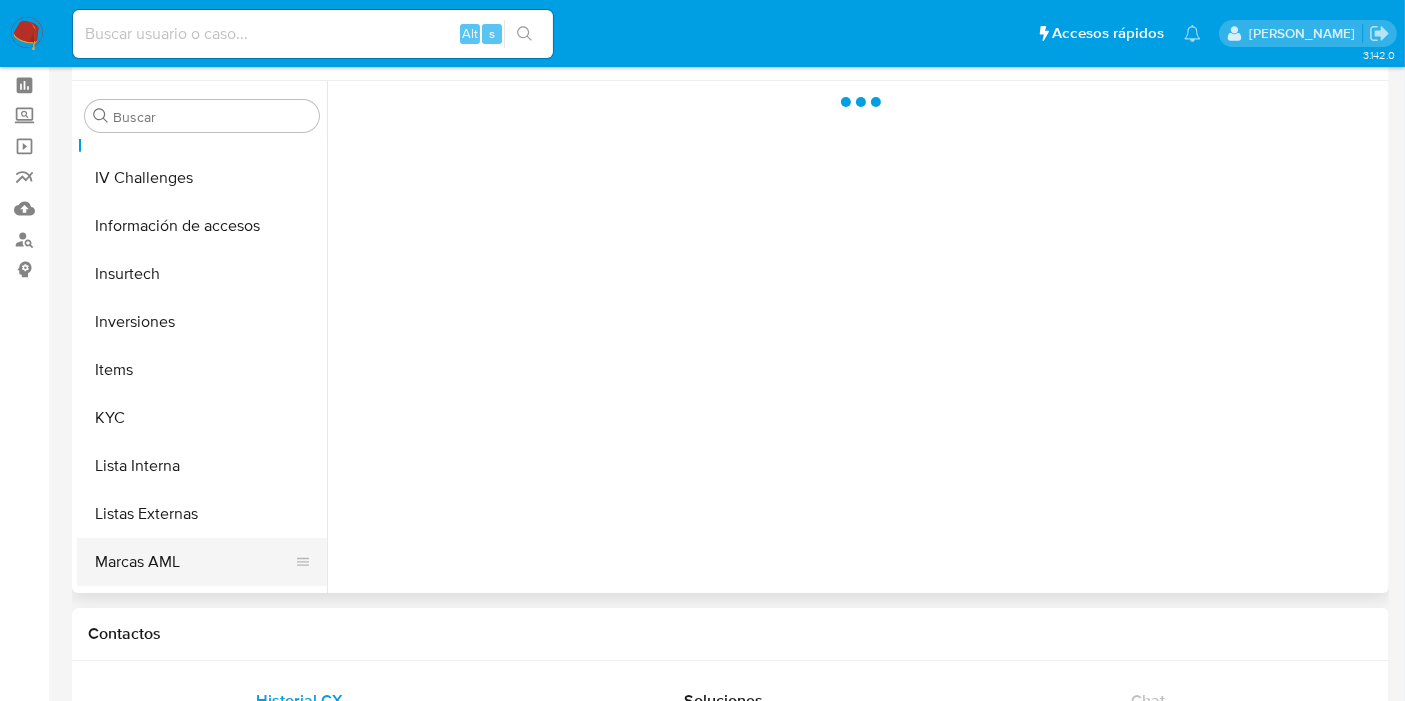 scroll, scrollTop: 892, scrollLeft: 0, axis: vertical 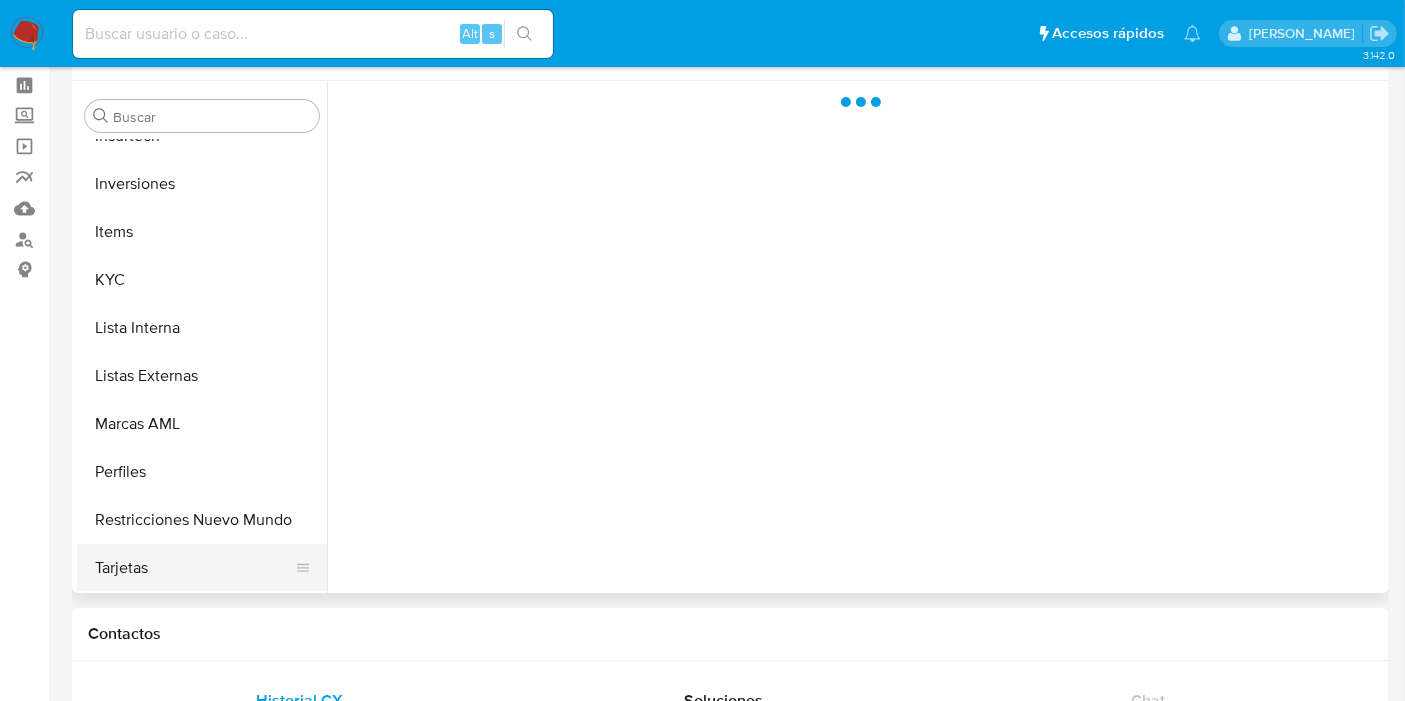 click on "Tarjetas" at bounding box center [194, 568] 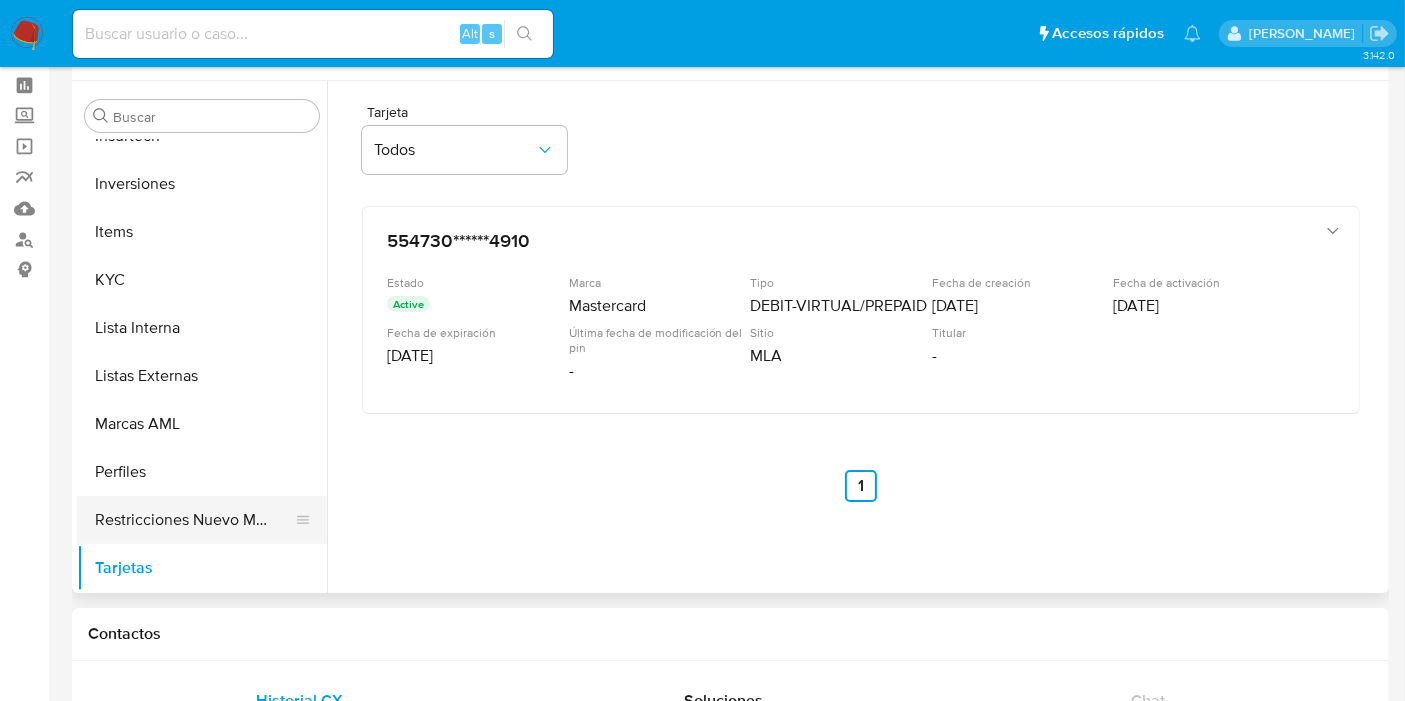 click on "Restricciones Nuevo Mundo" at bounding box center (194, 520) 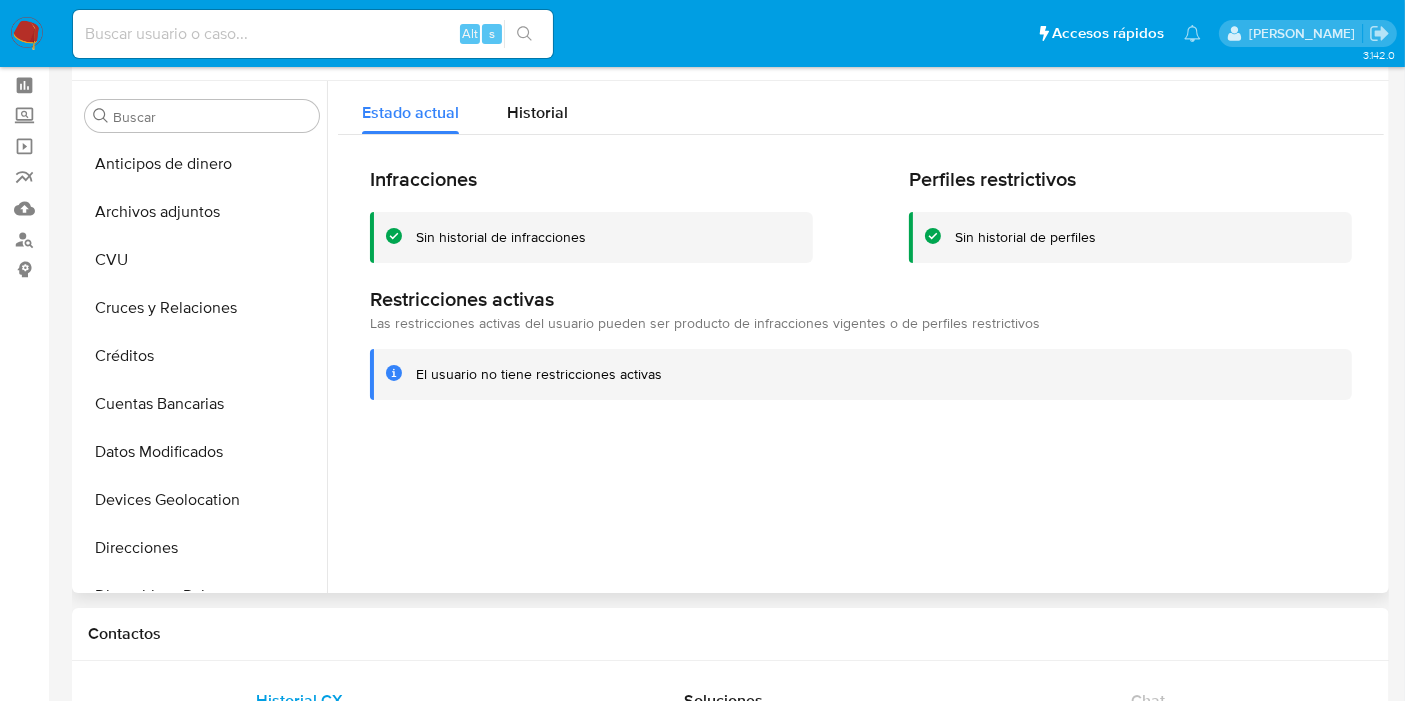 scroll, scrollTop: 0, scrollLeft: 0, axis: both 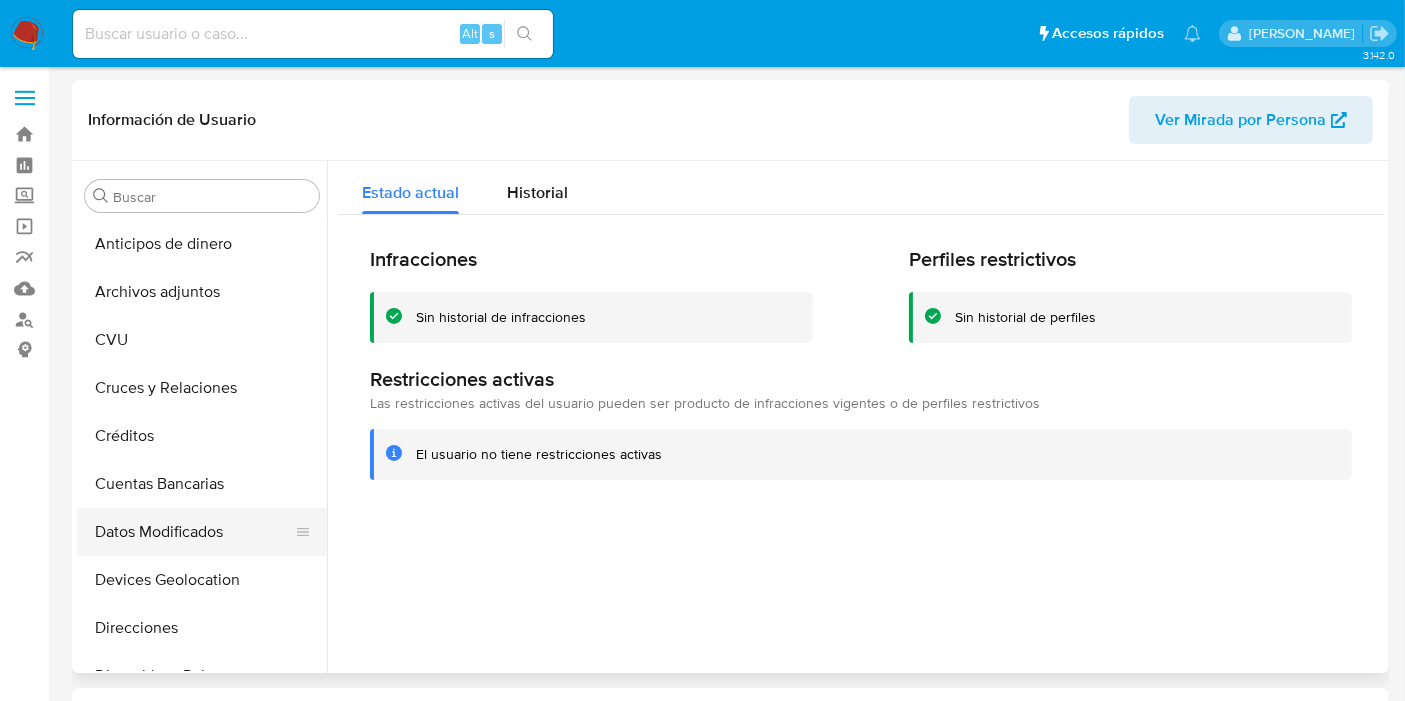 click on "Datos Modificados" at bounding box center [194, 532] 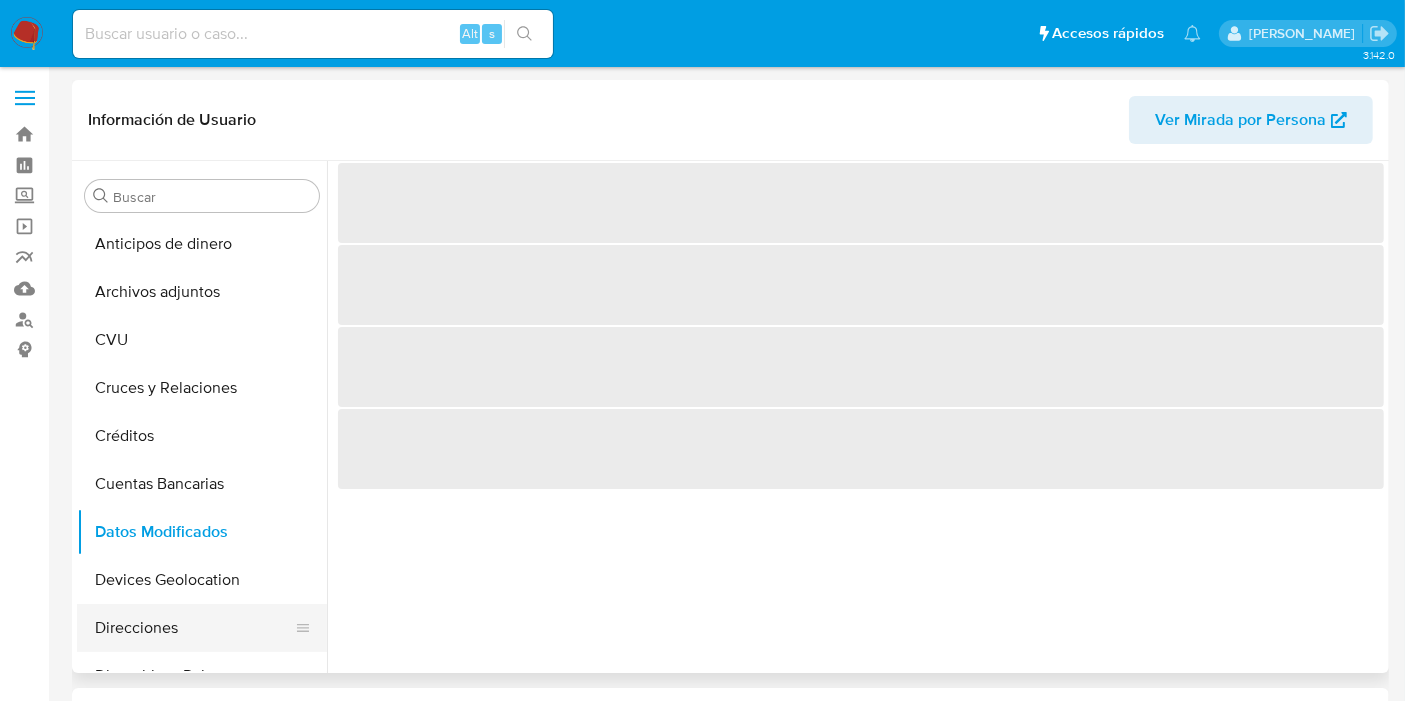 scroll, scrollTop: 111, scrollLeft: 0, axis: vertical 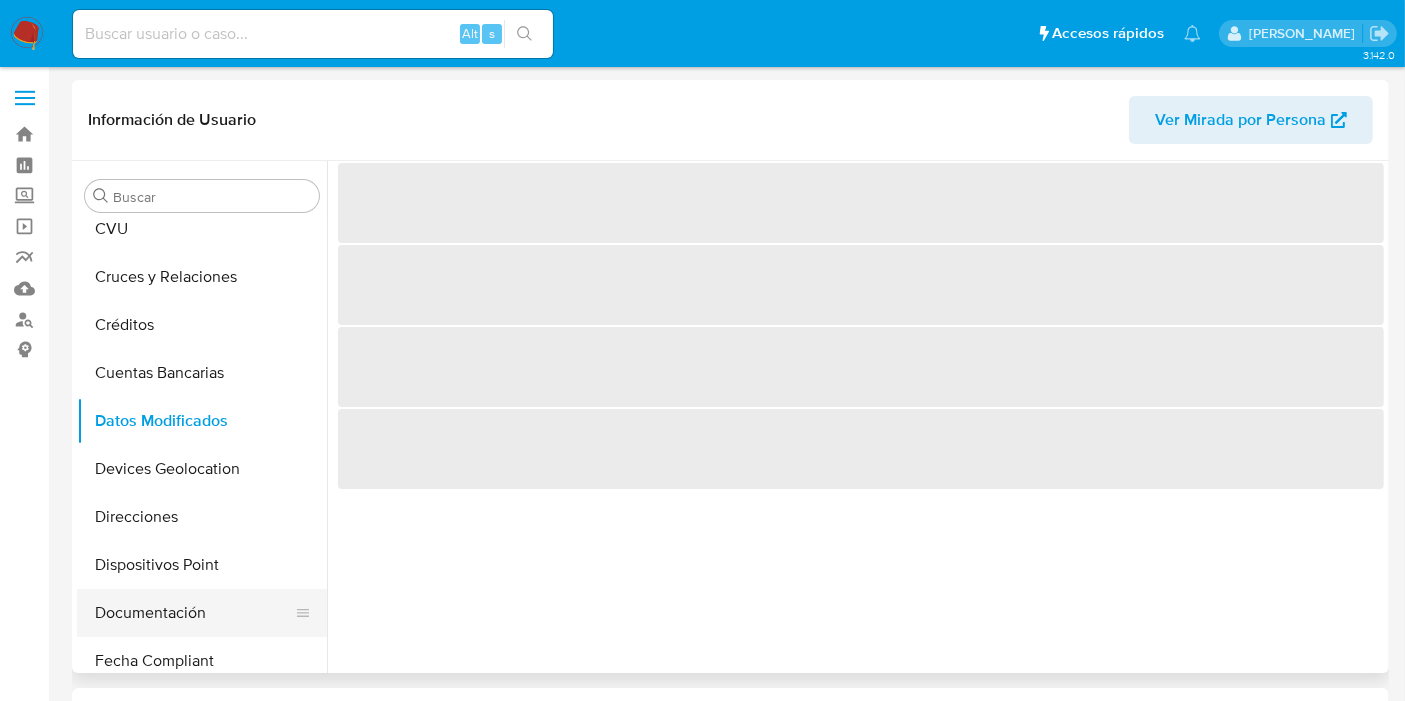 click on "Documentación" at bounding box center (194, 613) 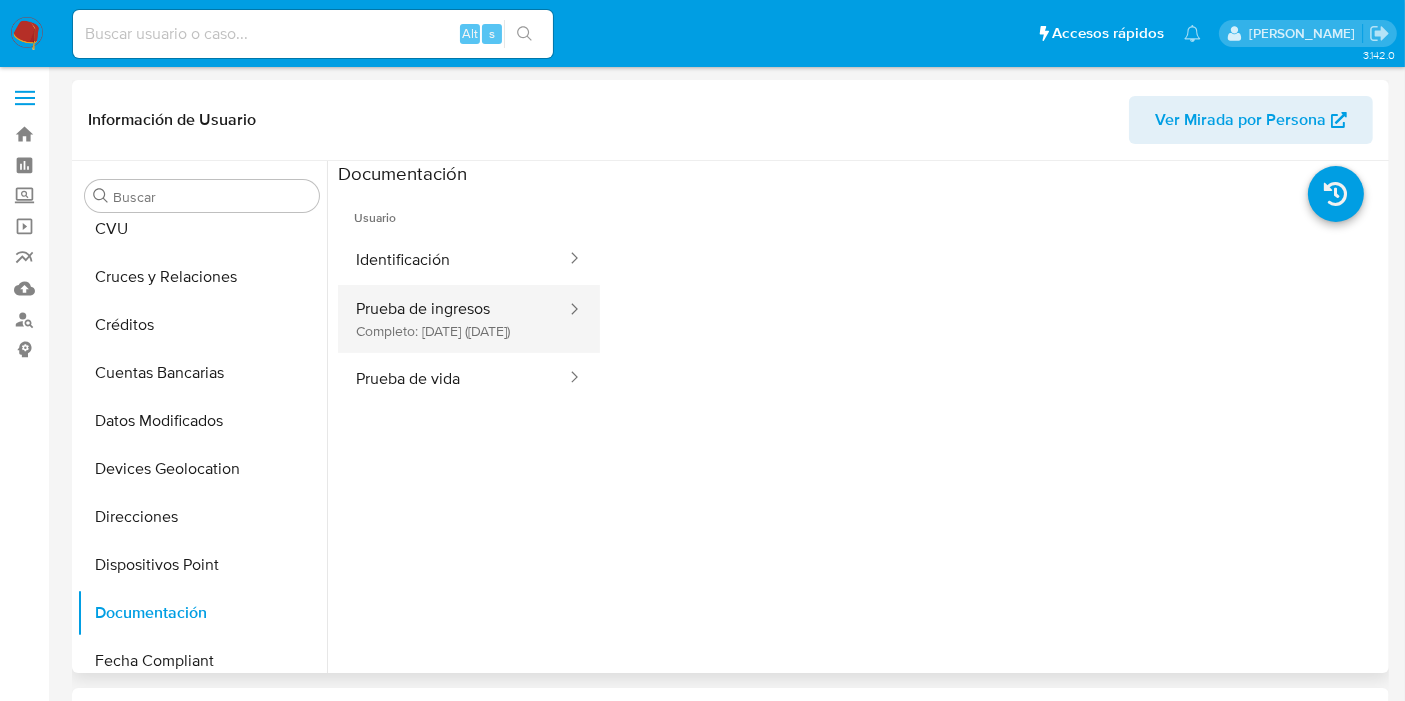 click on "Prueba de ingresos Completo: 28/03/2025 (hace 3 meses)" at bounding box center (453, 319) 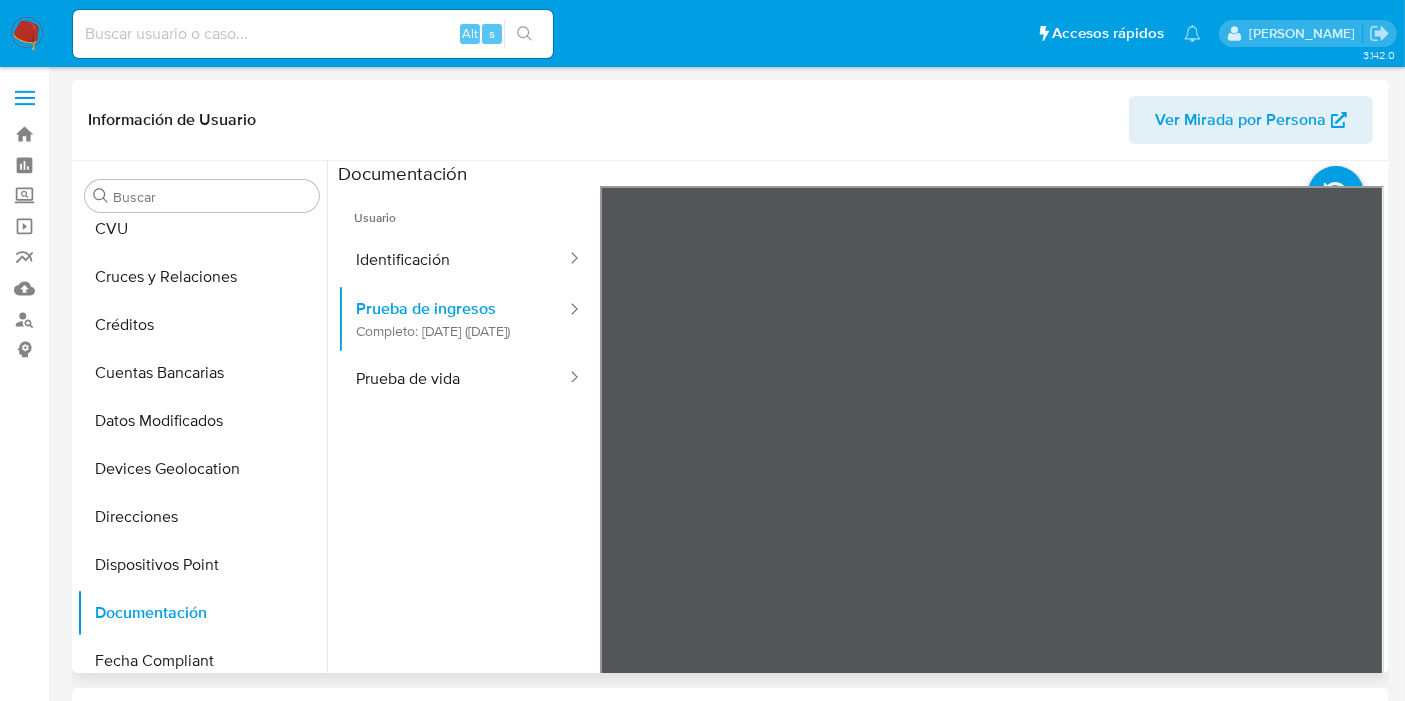 scroll, scrollTop: 33, scrollLeft: 0, axis: vertical 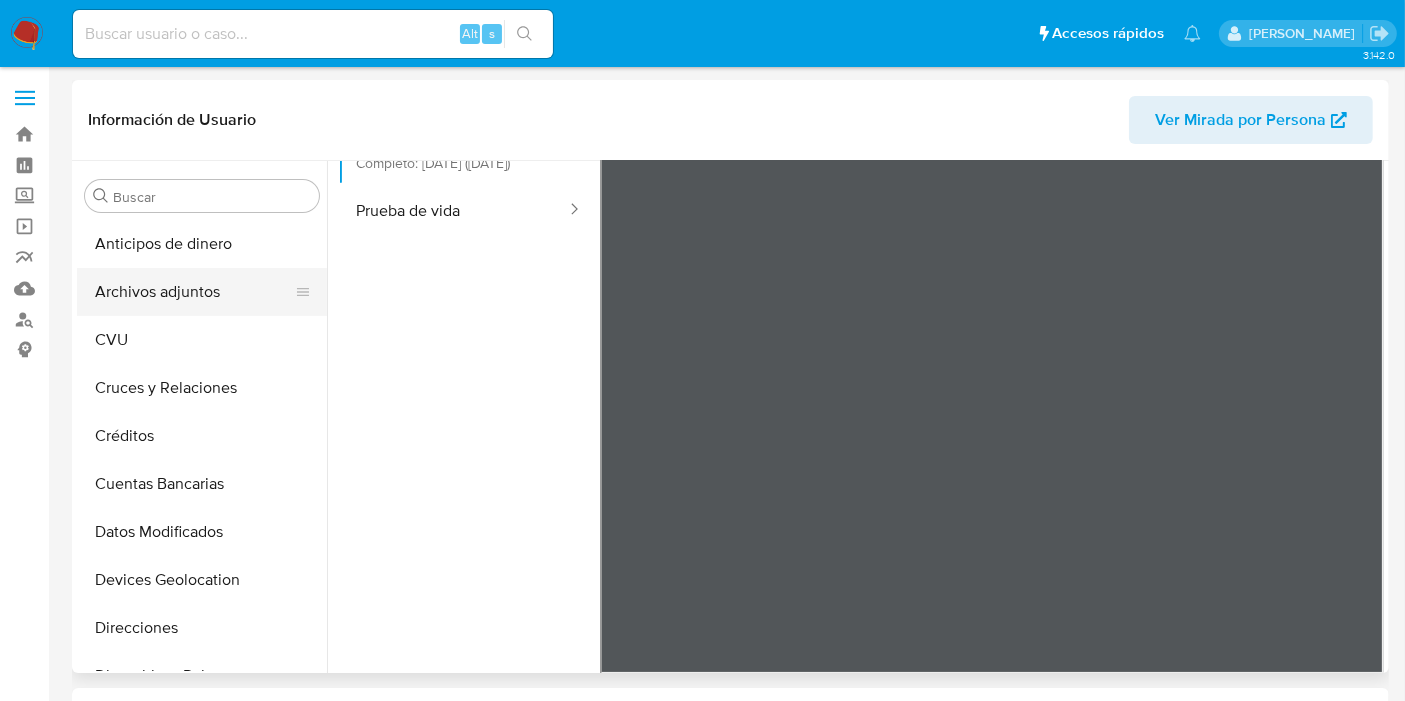 click on "Archivos adjuntos" at bounding box center [194, 292] 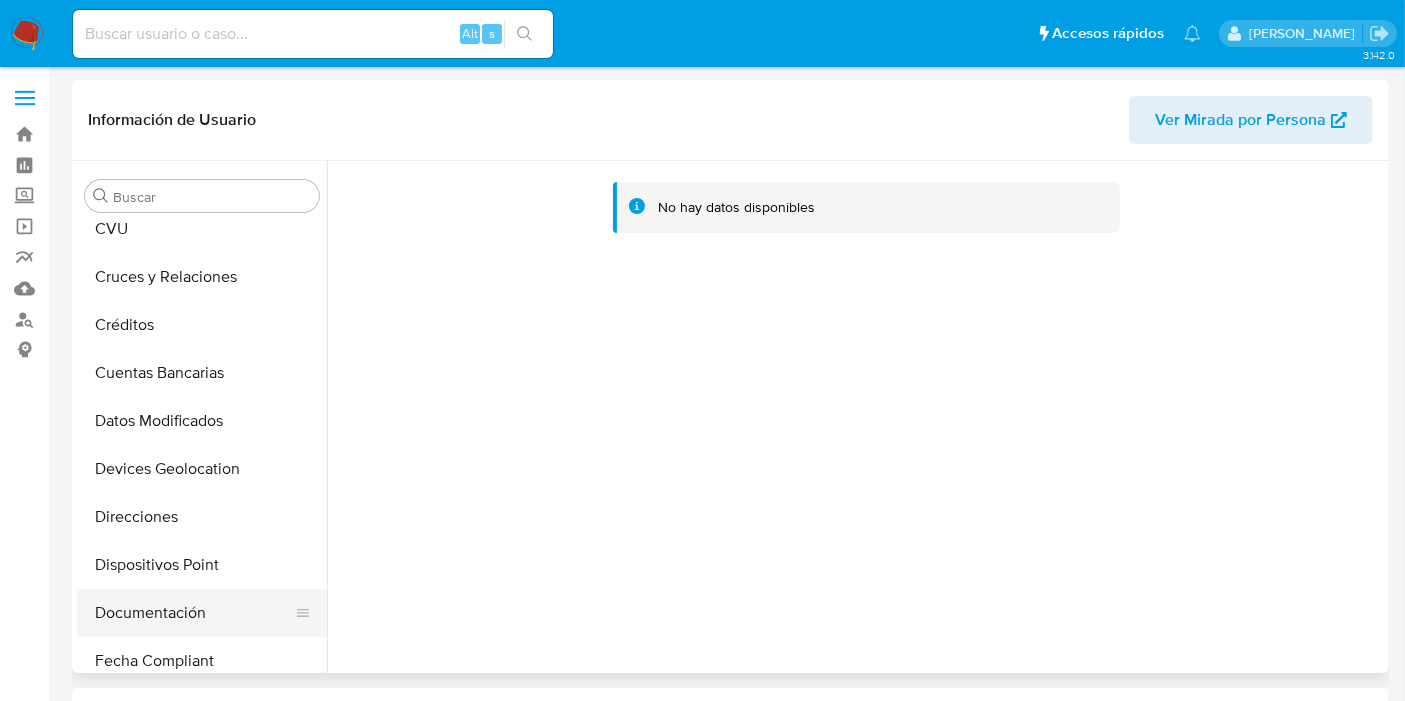 scroll, scrollTop: 222, scrollLeft: 0, axis: vertical 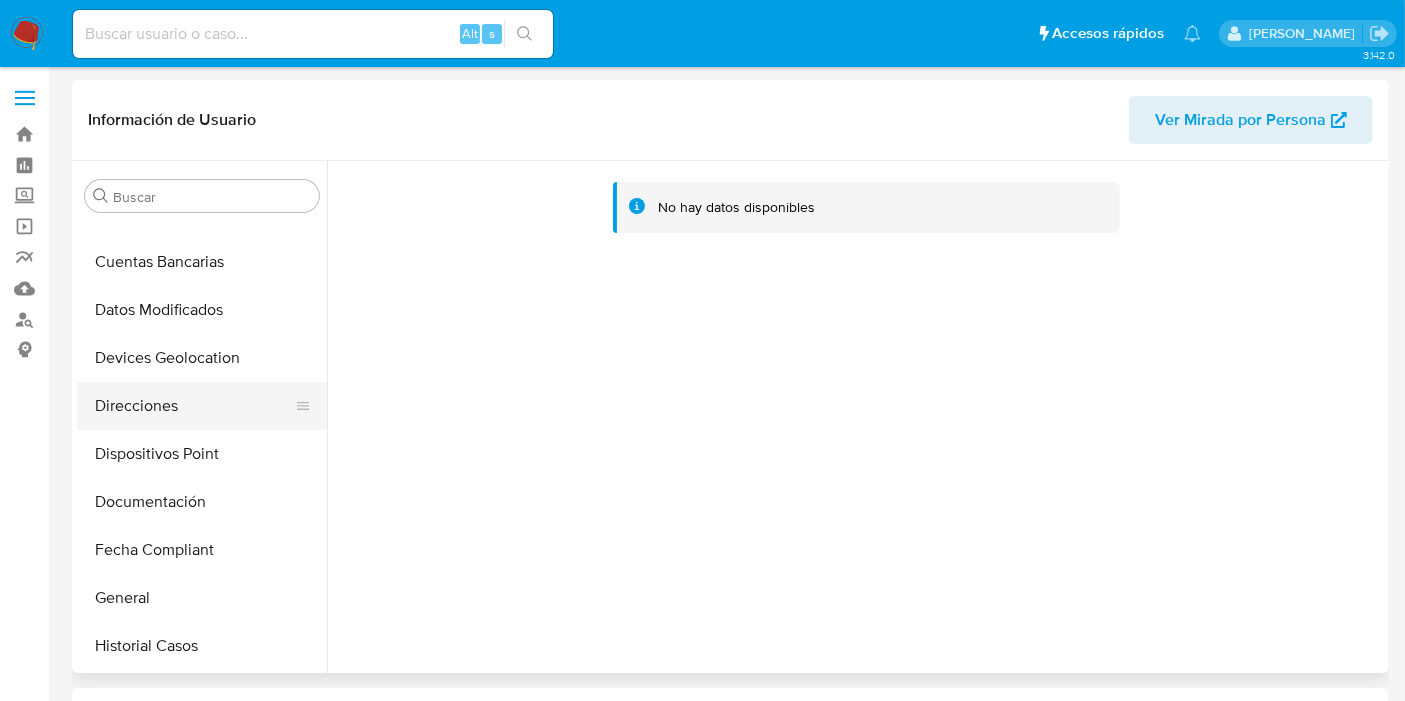 click on "Direcciones" at bounding box center [194, 406] 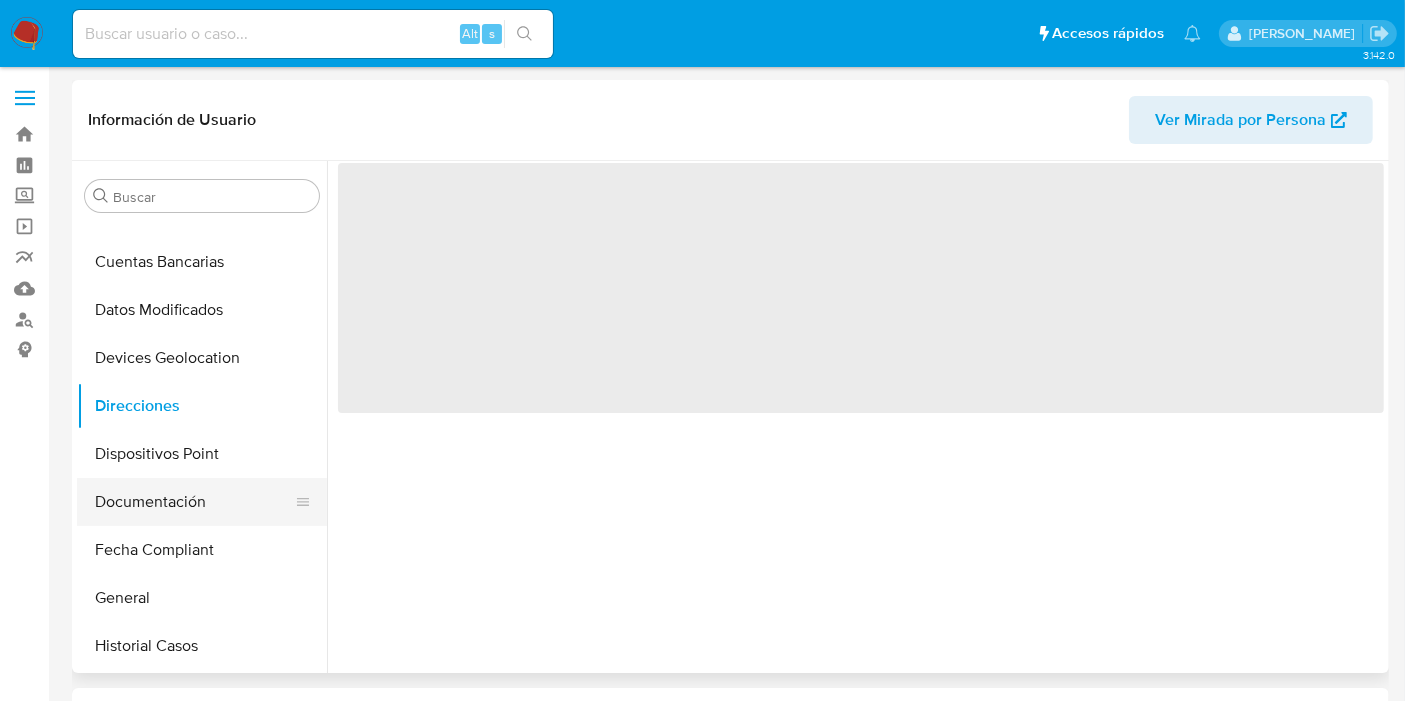 click on "Documentación" at bounding box center (194, 502) 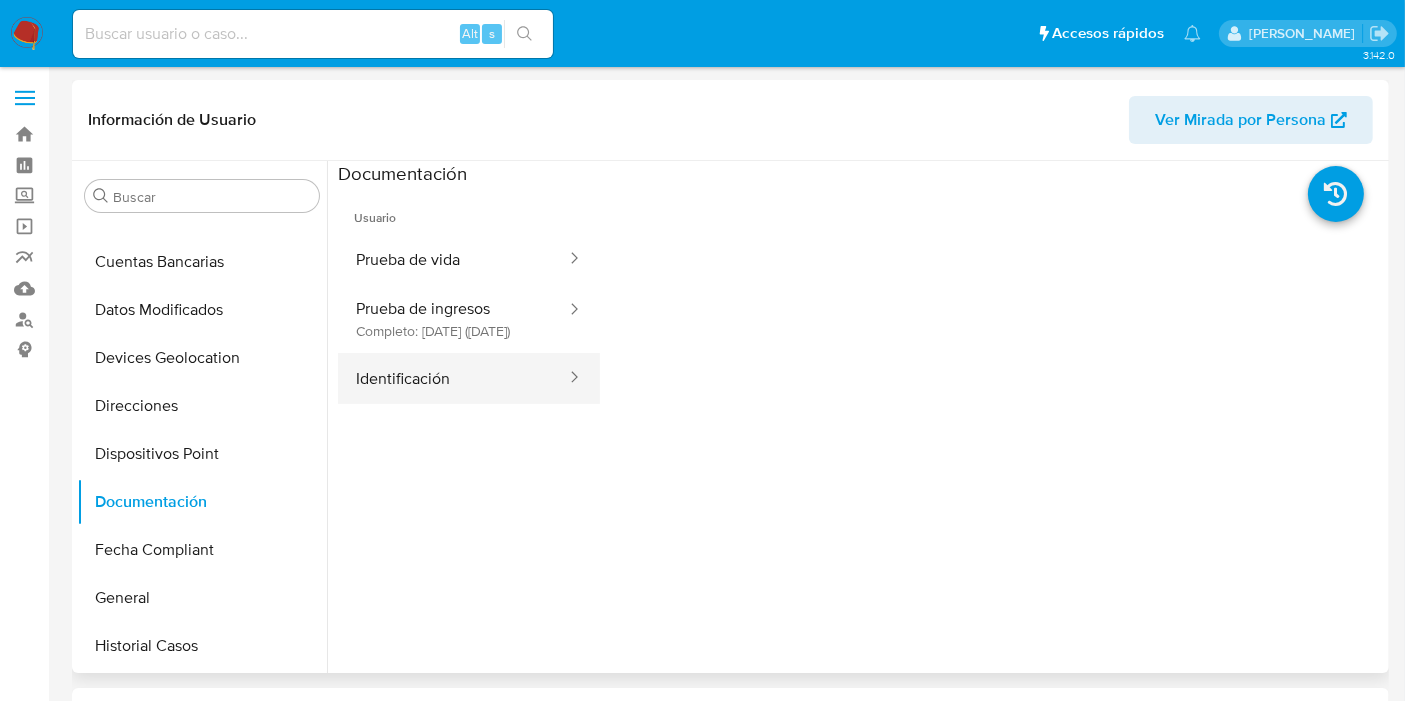 click on "Identificación" at bounding box center (453, 378) 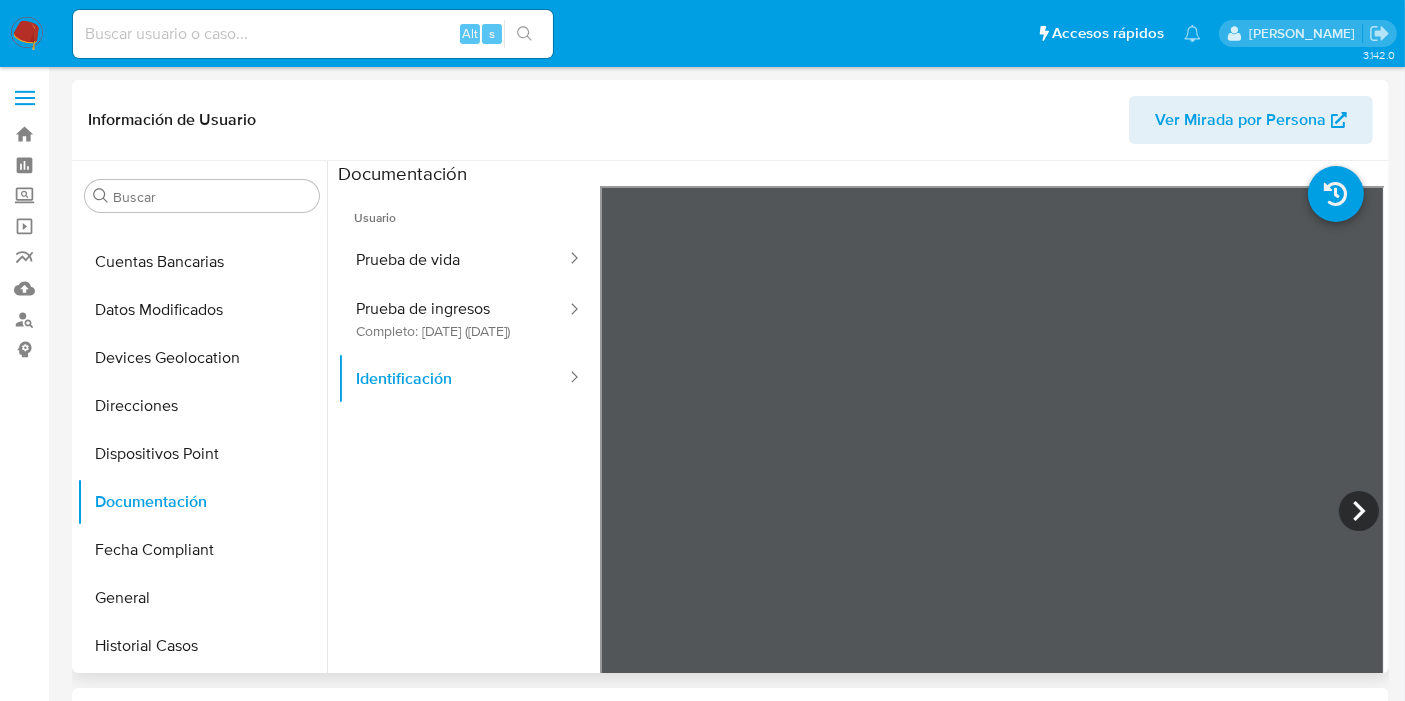 scroll, scrollTop: 33, scrollLeft: 0, axis: vertical 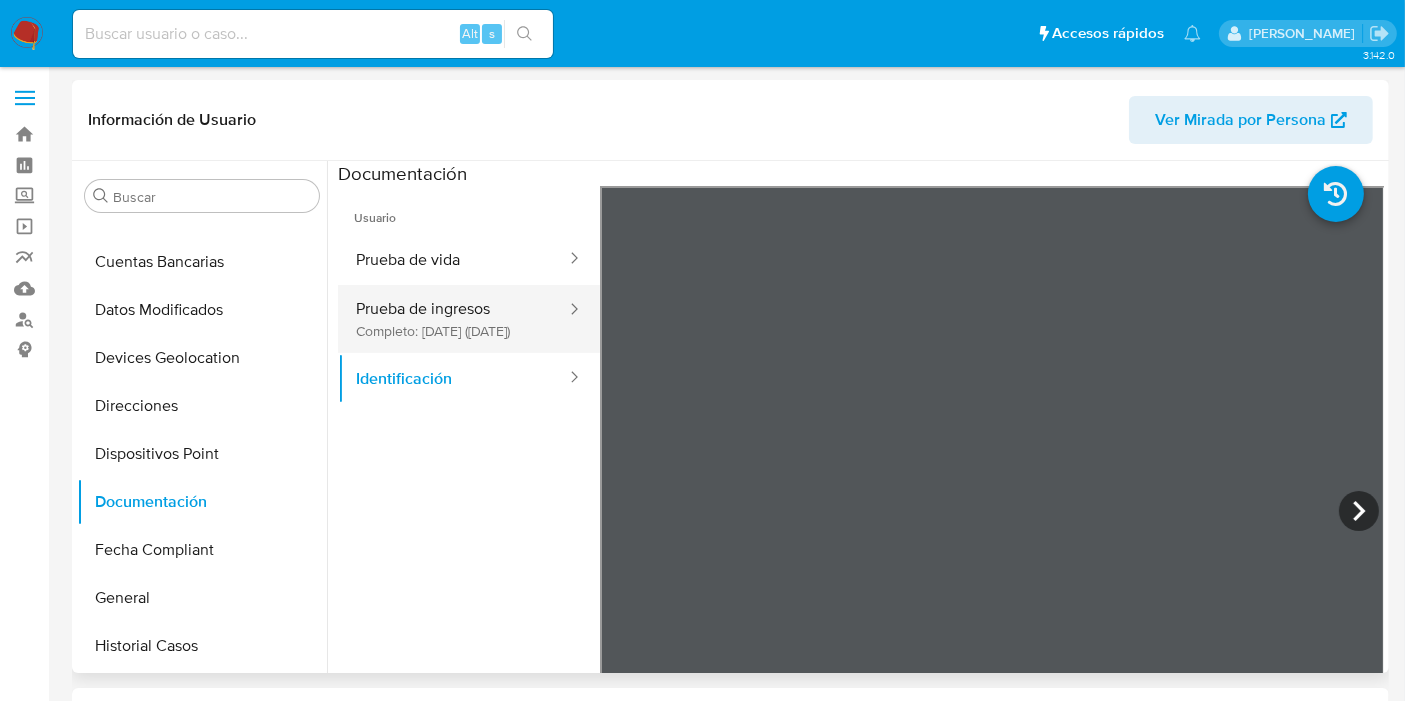 click on "Prueba de ingresos Completo: 28/03/2025 (hace 3 meses)" at bounding box center [453, 319] 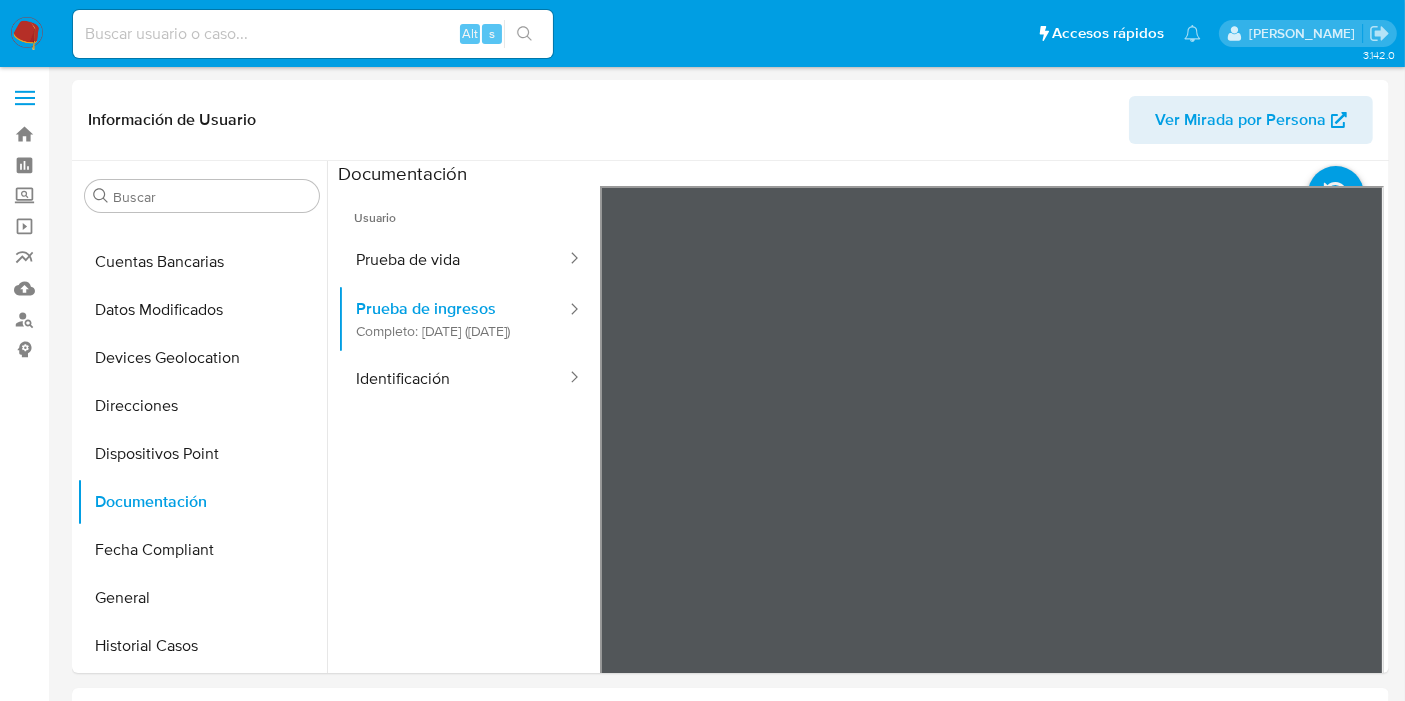 click on "Pausado Ver notificaciones Alt s Accesos rápidos   Presiona las siguientes teclas para acceder a algunas de las funciones Buscar caso o usuario Alt s Volver al home Alt h Agregar un archivo adjunto Alt a Maria Belen Palamara Bandeja Tablero Screening Búsqueda en Listas Watchlist Herramientas Operaciones masivas Reportes Mulan Buscador de personas Consolidado 3.142.0 Información de Usuario Ver Mirada por Persona Buscar Anticipos de dinero Archivos adjuntos CVU Cruces y Relaciones Créditos Cuentas Bancarias Datos Modificados Devices Geolocation Direcciones Dispositivos Point Documentación Fecha Compliant General Historial Casos Historial Riesgo PLD Historial de conversaciones IV Challenges Información de accesos Insurtech Inversiones Items KYC Lista Interna Listas Externas Marcas AML Perfiles Restricciones Nuevo Mundo Tarjetas Contactos Historial CX Soluciones Chat Id Estado Fecha de creación Origen Proceso • 332111427 closed 30/07/2024 09:09:09 Site ODR PNR - MP Anterior Página   1   de   1 Siguiente" at bounding box center (702, 1462) 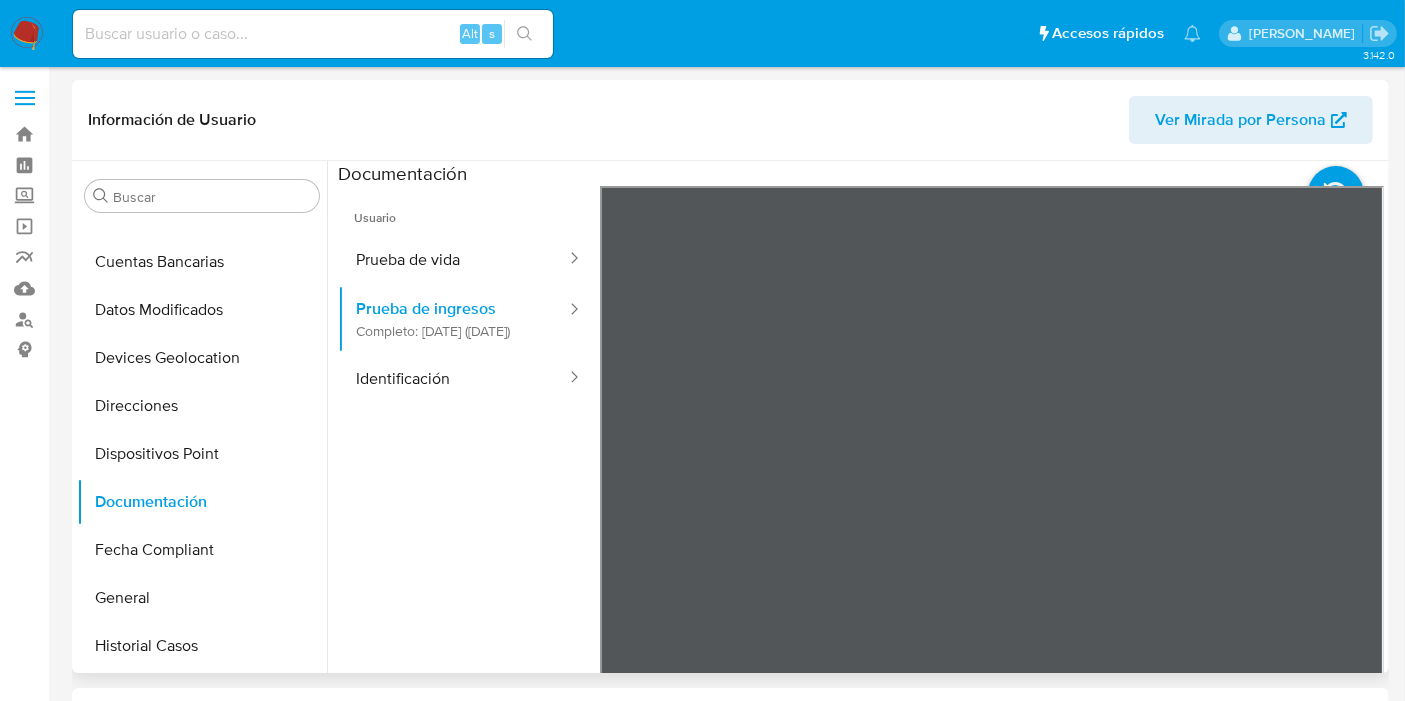 scroll, scrollTop: 0, scrollLeft: 0, axis: both 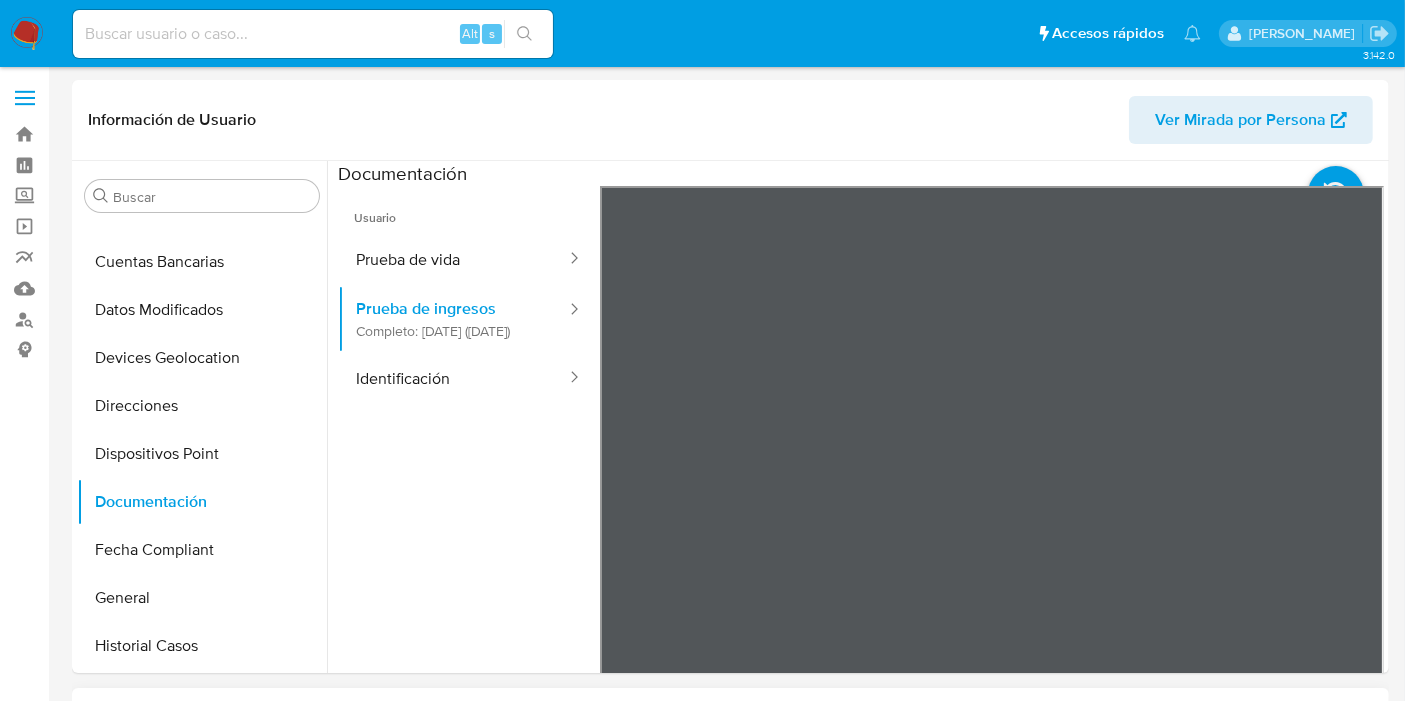 click on "Información de Usuario Ver Mirada por Persona Buscar Anticipos de dinero Archivos adjuntos CVU Cruces y Relaciones Créditos Cuentas Bancarias Datos Modificados Devices Geolocation Direcciones Dispositivos Point Documentación Fecha Compliant General Historial Casos Historial Riesgo PLD Historial de conversaciones IV Challenges Información de accesos Insurtech Inversiones Items KYC Lista Interna Listas Externas Marcas AML Perfiles Restricciones Nuevo Mundo Tarjetas Contactos Historial CX Soluciones Chat Id Estado Fecha de creación Origen Proceso • 332111427 closed 30/07/2024 09:09:09 Site ODR PNR - MP Anterior Página   1   de   1 Siguiente Cargando... Transaccionalidad Usuarios Asociados" at bounding box center (730, 1488) 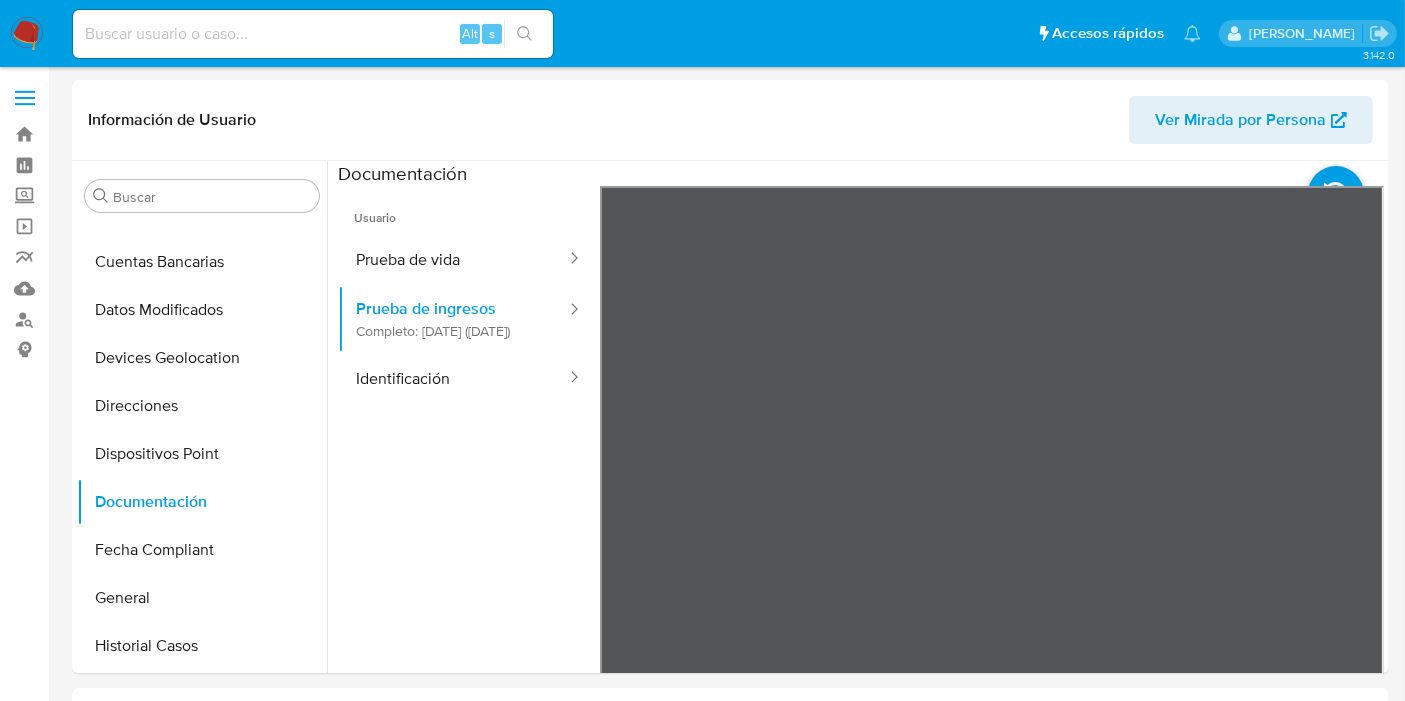 click on "Información de Usuario Ver Mirada por Persona Buscar Anticipos de dinero Archivos adjuntos CVU Cruces y Relaciones Créditos Cuentas Bancarias Datos Modificados Devices Geolocation Direcciones Dispositivos Point Documentación Fecha Compliant General Historial Casos Historial Riesgo PLD Historial de conversaciones IV Challenges Información de accesos Insurtech Inversiones Items KYC Lista Interna Listas Externas Marcas AML Perfiles Restricciones Nuevo Mundo Tarjetas Contactos Historial CX Soluciones Chat Id Estado Fecha de creación Origen Proceso • 332111427 closed 30/07/2024 09:09:09 Site ODR PNR - MP Anterior Página   1   de   1 Siguiente Cargando... Transaccionalidad Usuarios Asociados" at bounding box center [730, 1488] 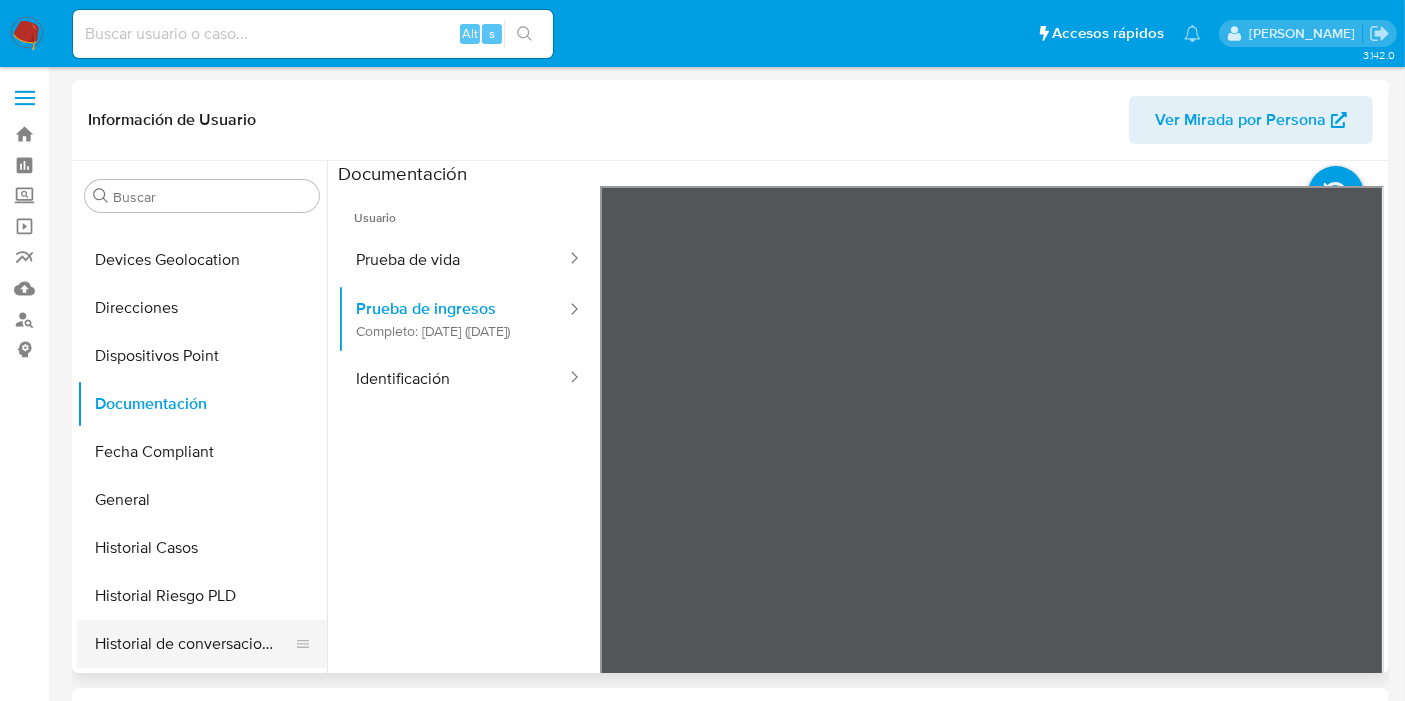 scroll, scrollTop: 444, scrollLeft: 0, axis: vertical 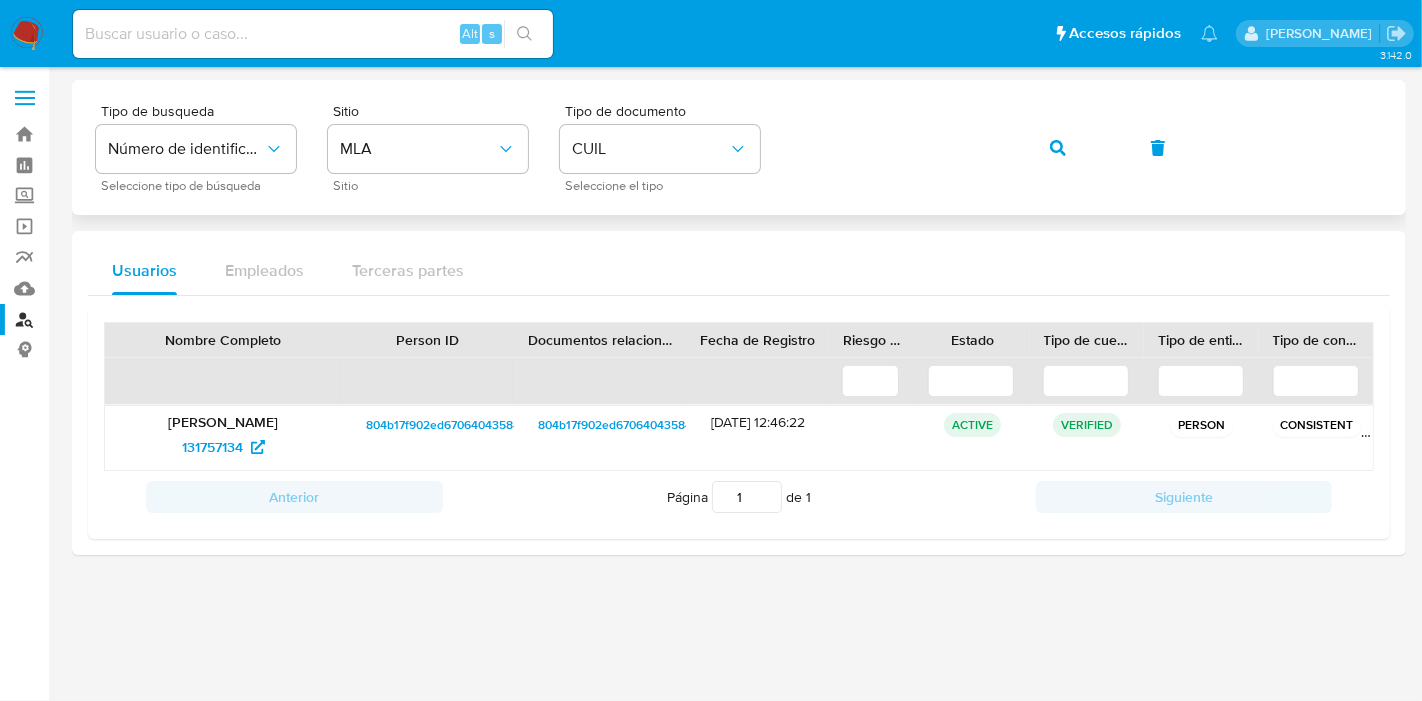 click on "Tipo de busqueda Número de identificación Seleccione tipo de búsqueda Sitio MLA Sitio Tipo de documento CUIL Seleccione el tipo" at bounding box center (739, 147) 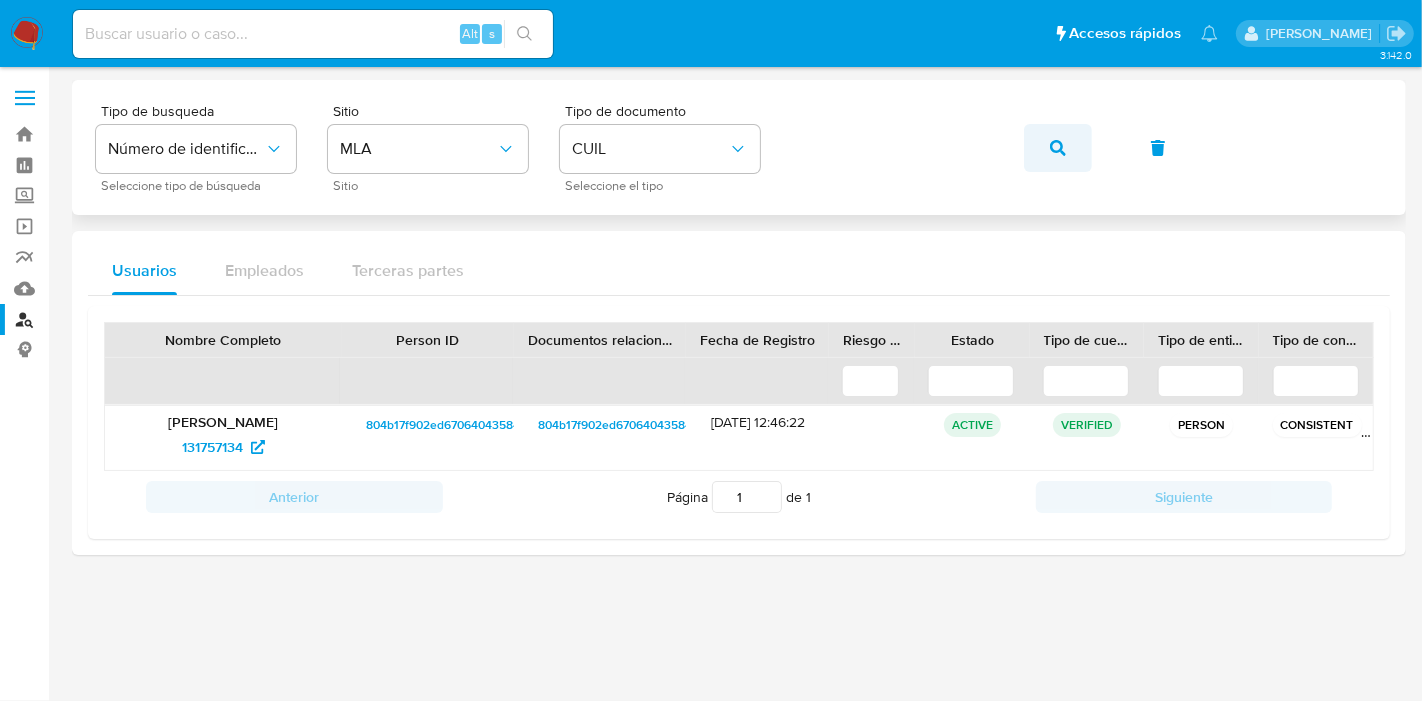 click at bounding box center (1058, 148) 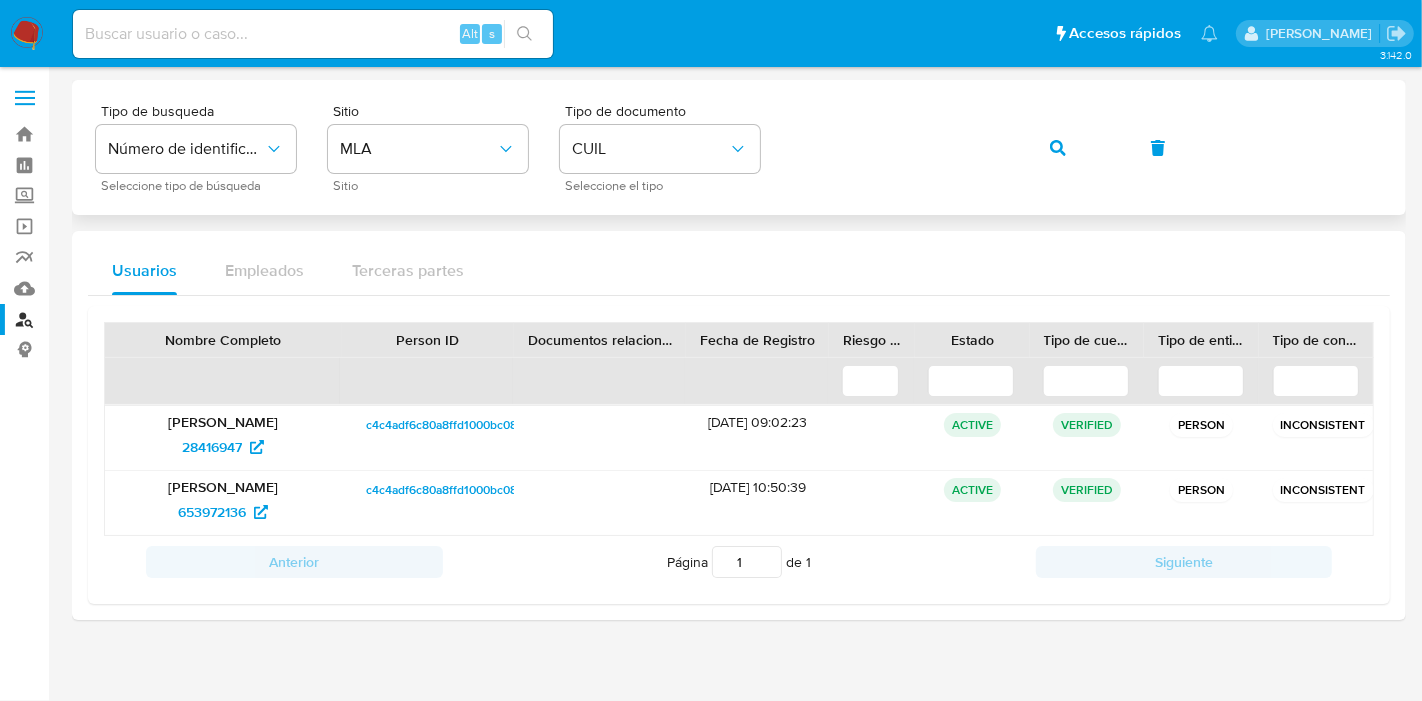 click 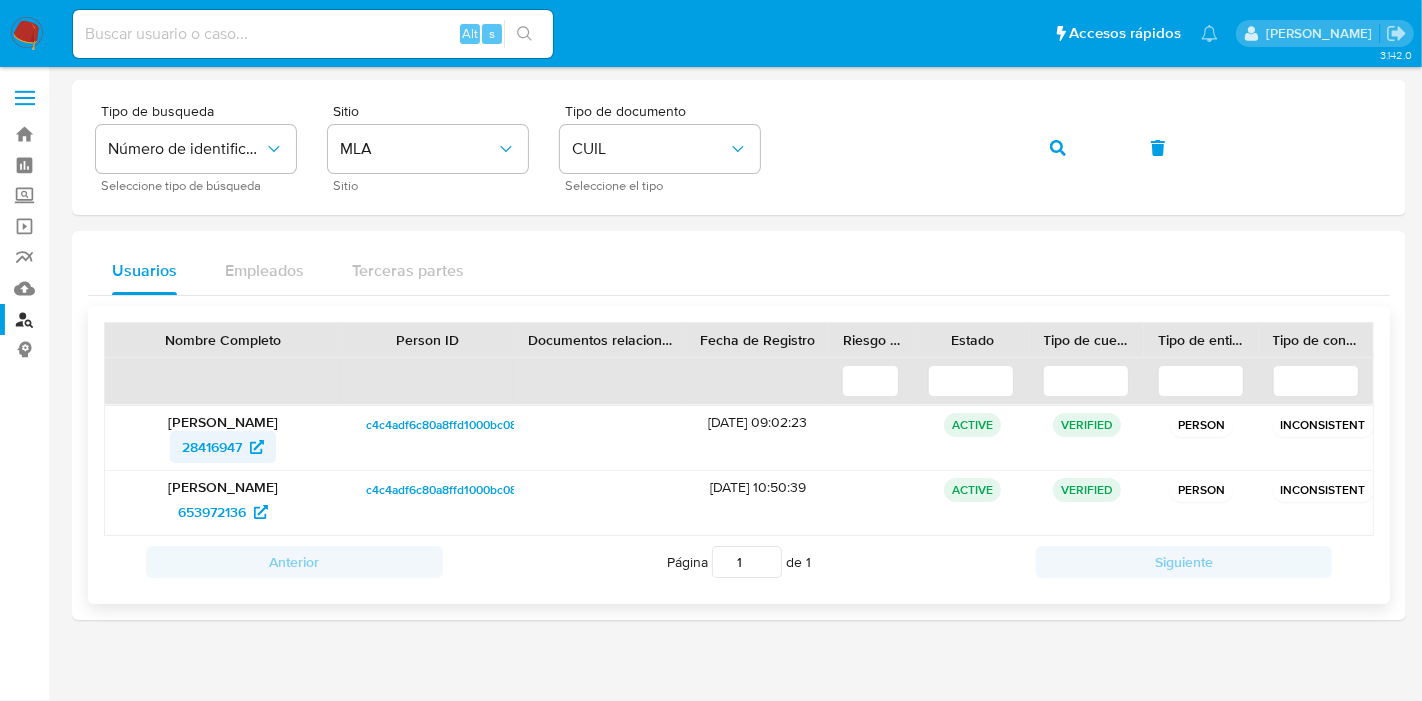 click on "28416947" at bounding box center [212, 447] 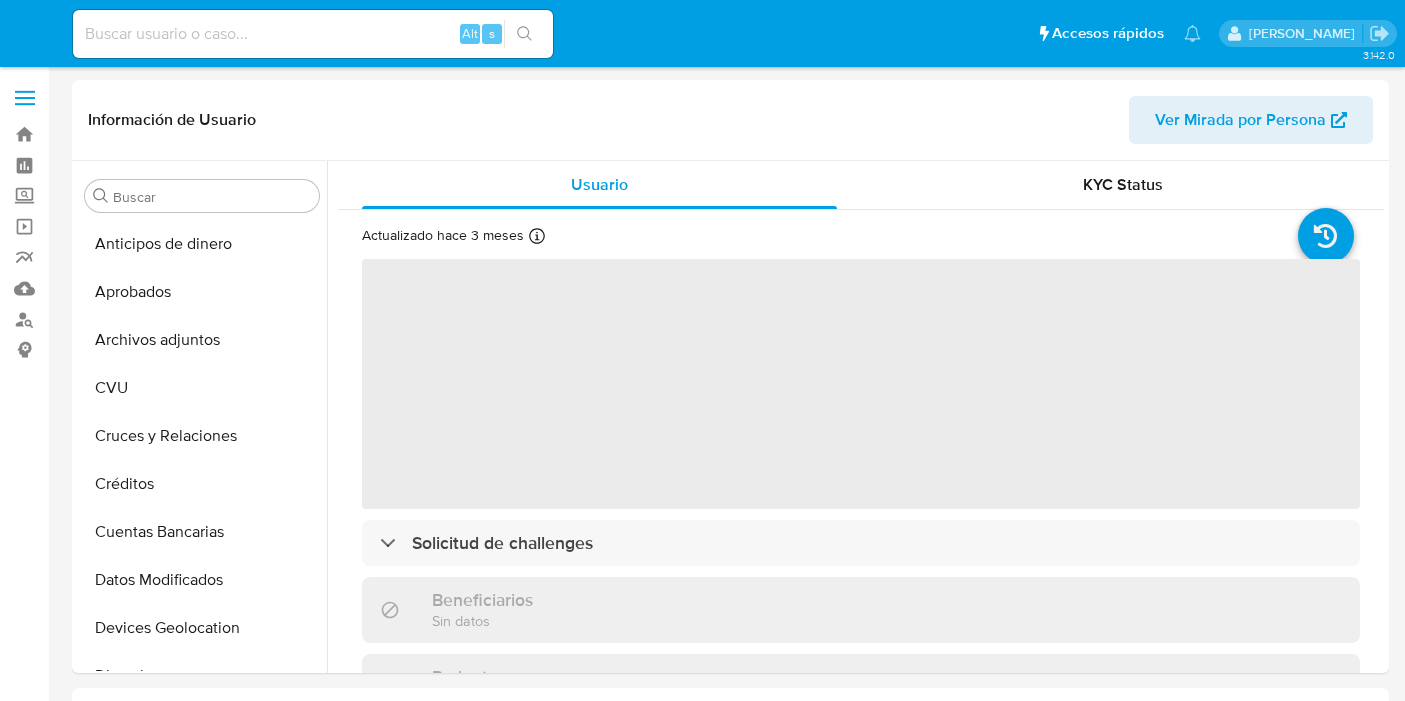 select on "10" 